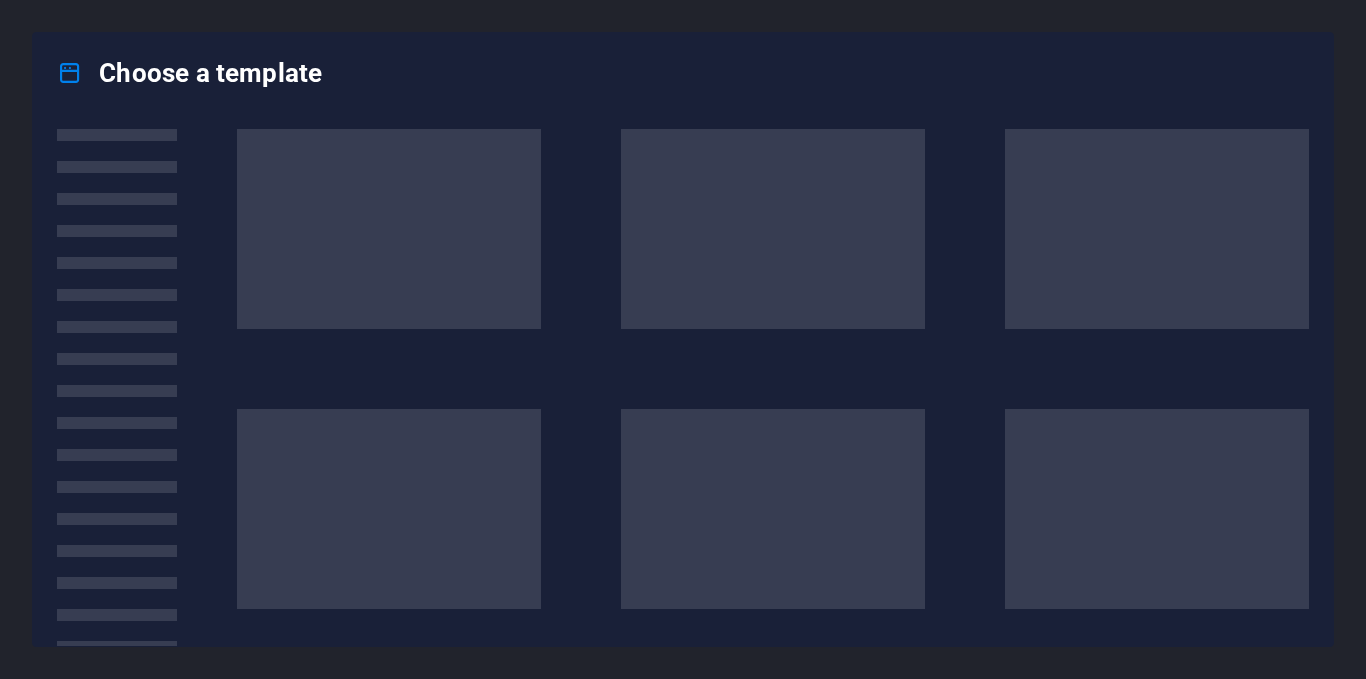 scroll, scrollTop: 0, scrollLeft: 0, axis: both 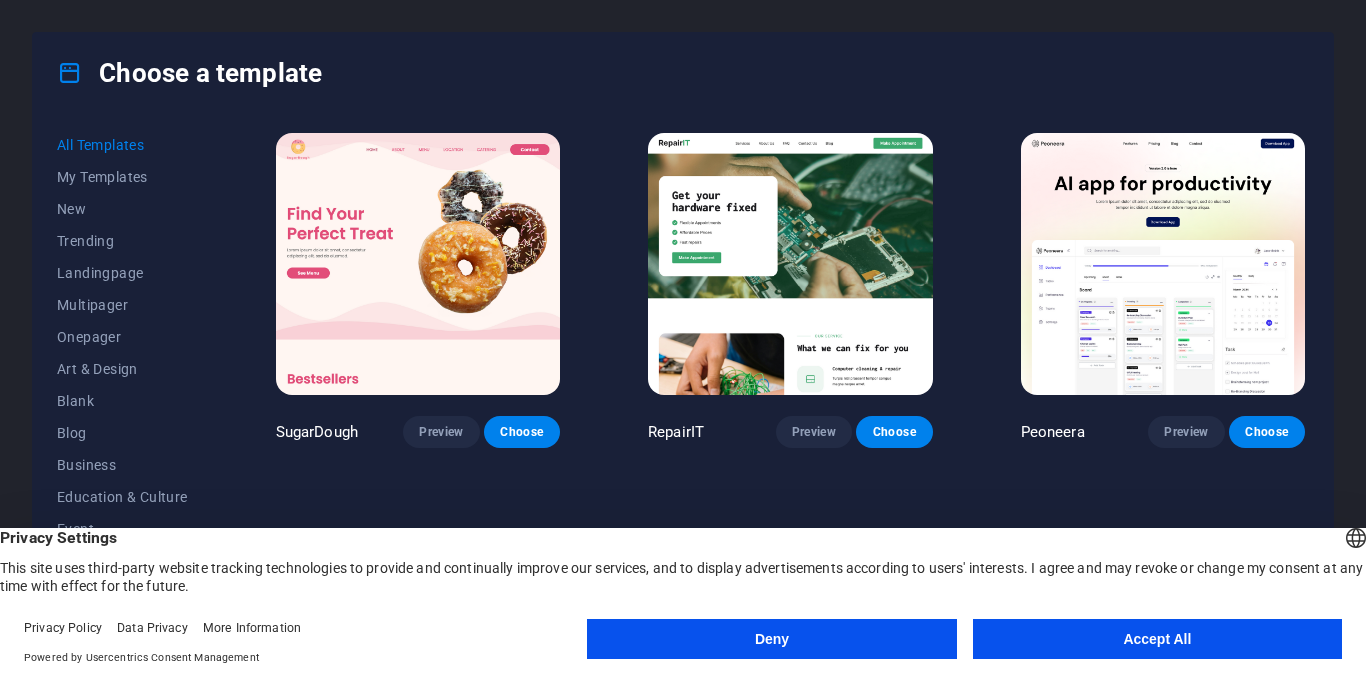 click on "Accept All" at bounding box center (1157, 639) 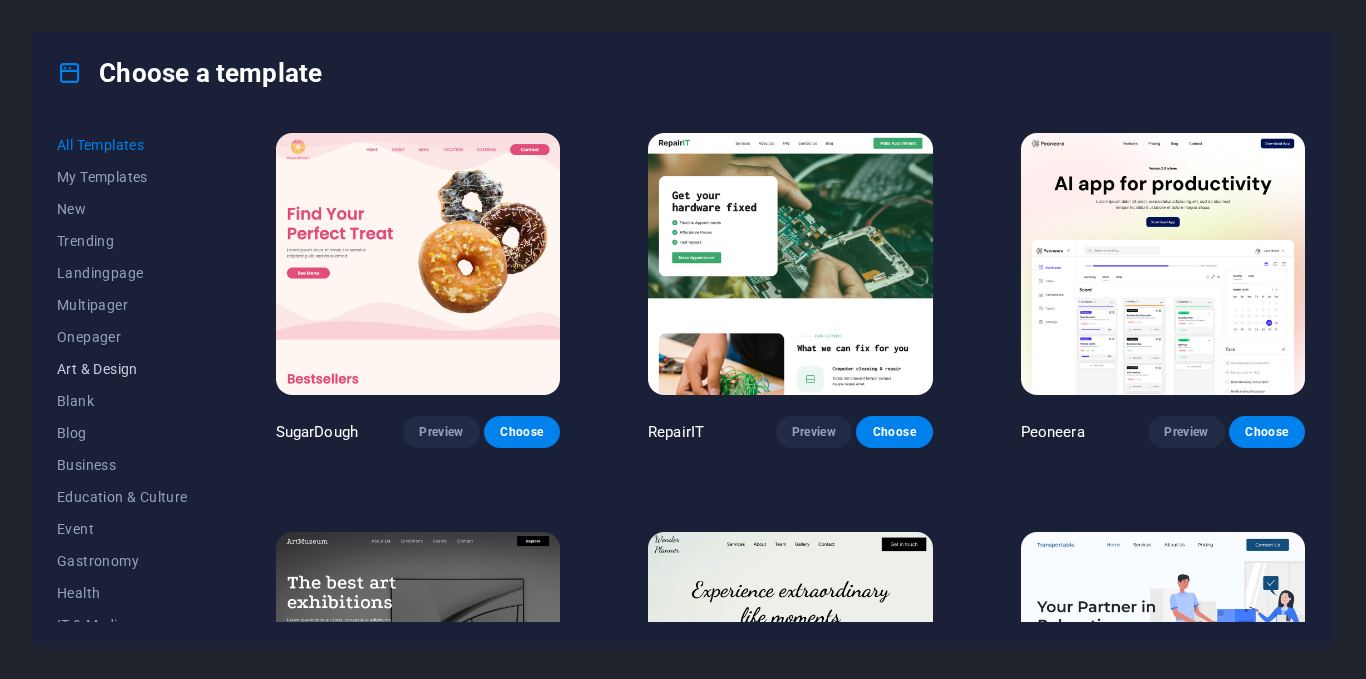 click on "Art & Design" at bounding box center [122, 369] 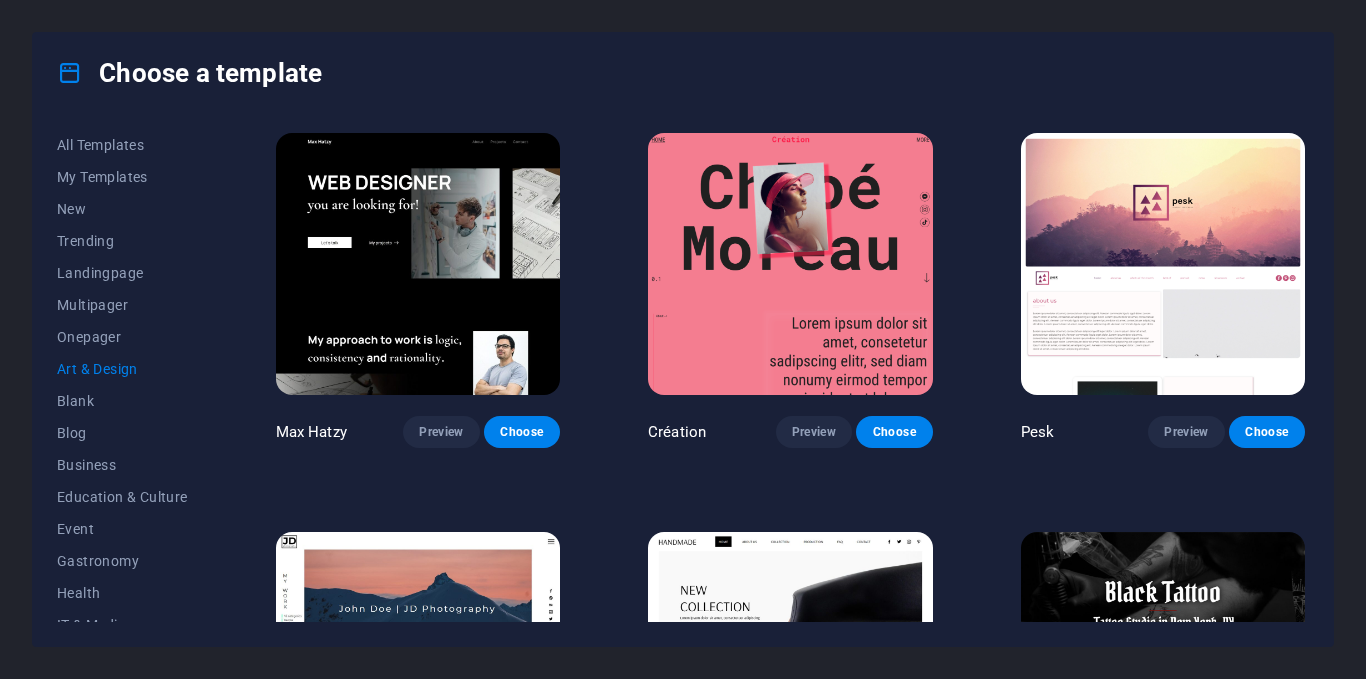 scroll, scrollTop: 300, scrollLeft: 0, axis: vertical 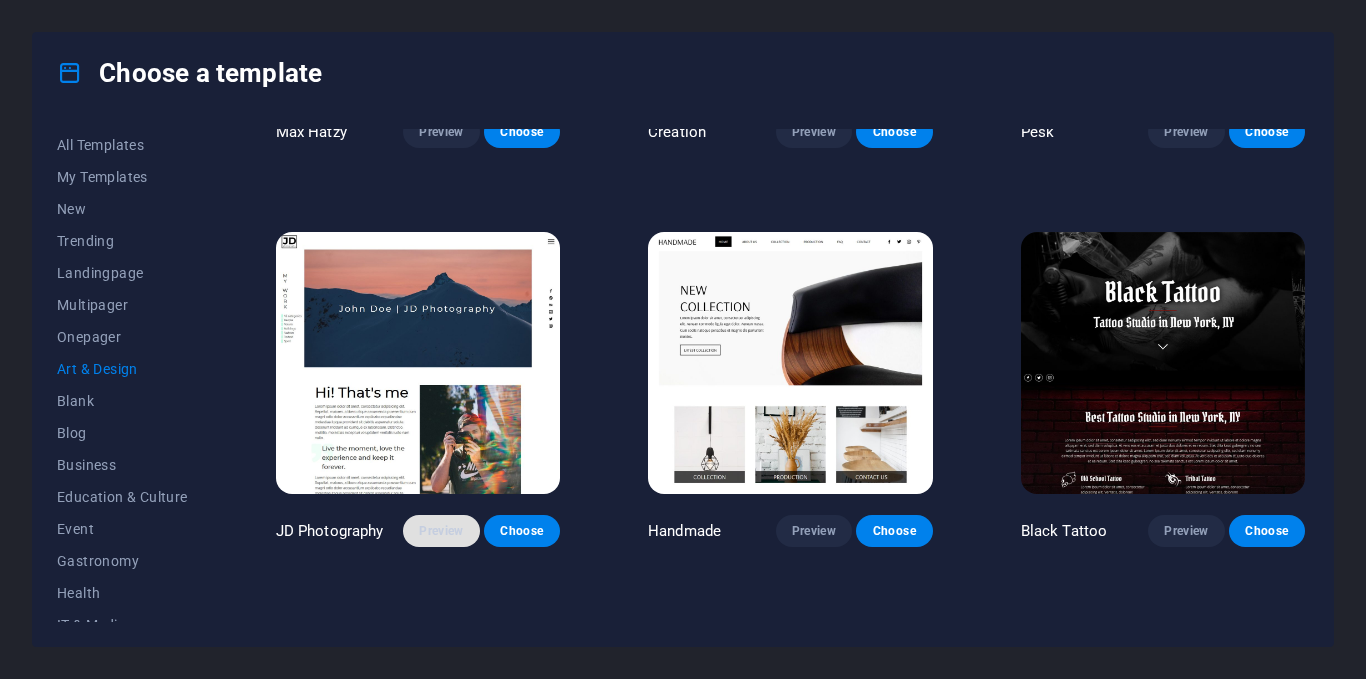 click on "Preview" at bounding box center [441, 531] 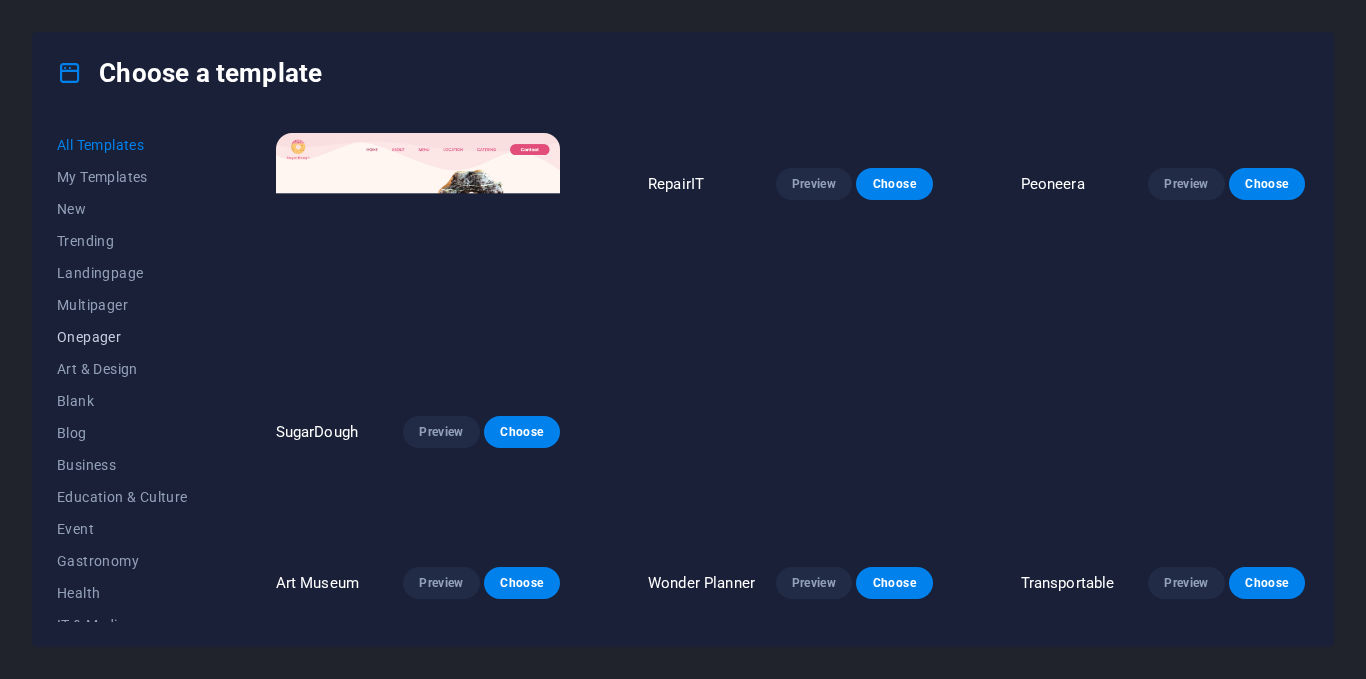 scroll, scrollTop: 0, scrollLeft: 0, axis: both 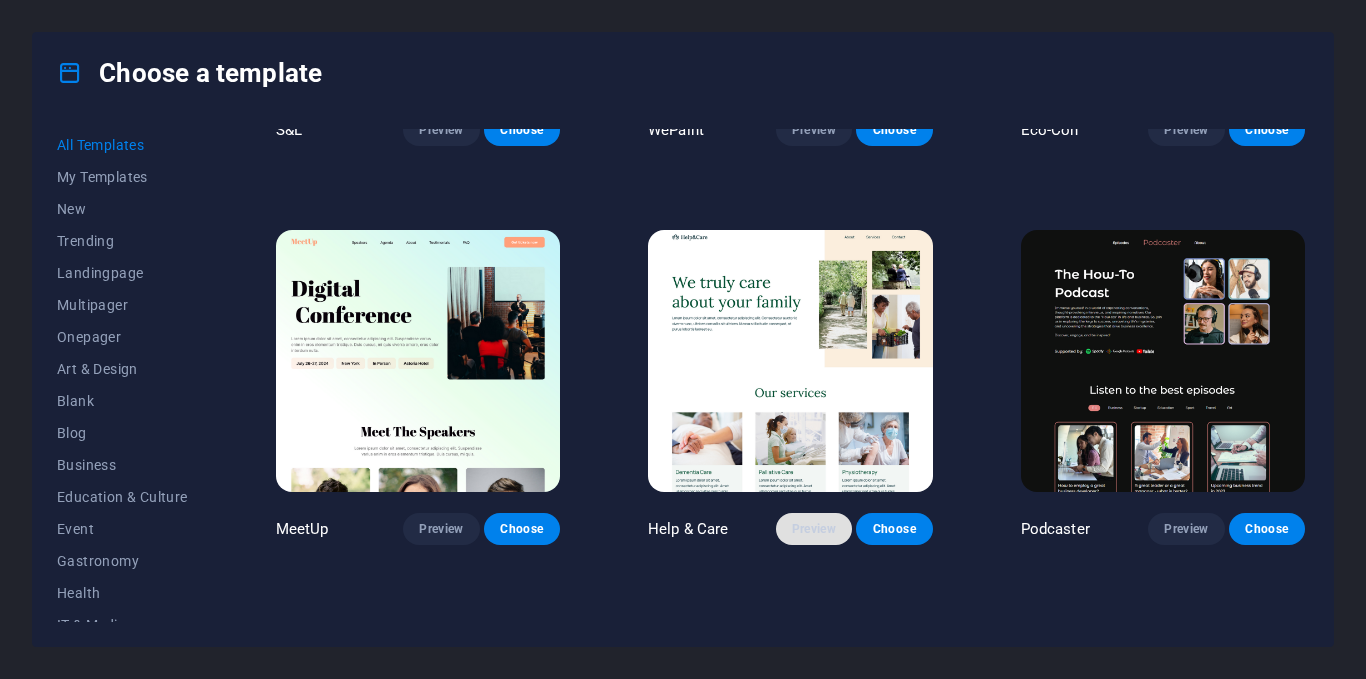click on "Preview" at bounding box center [814, 529] 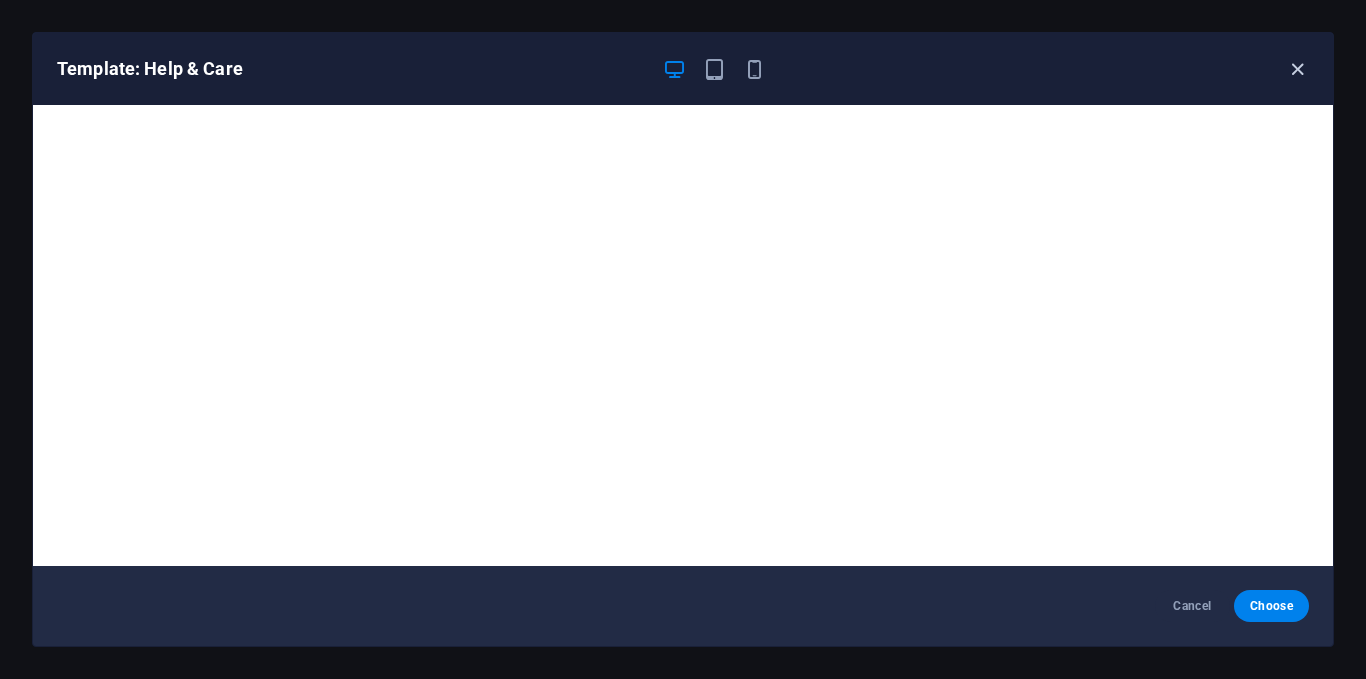 click at bounding box center [1297, 69] 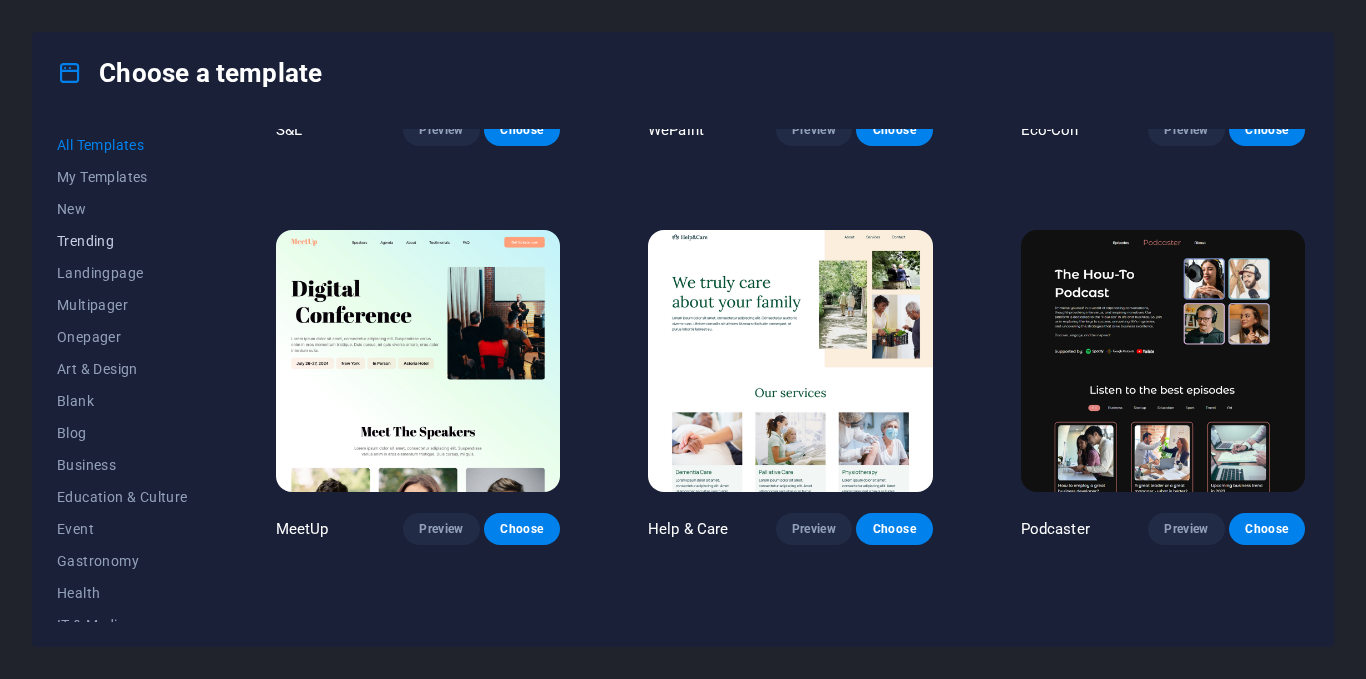 drag, startPoint x: 90, startPoint y: 234, endPoint x: 86, endPoint y: 251, distance: 17.464249 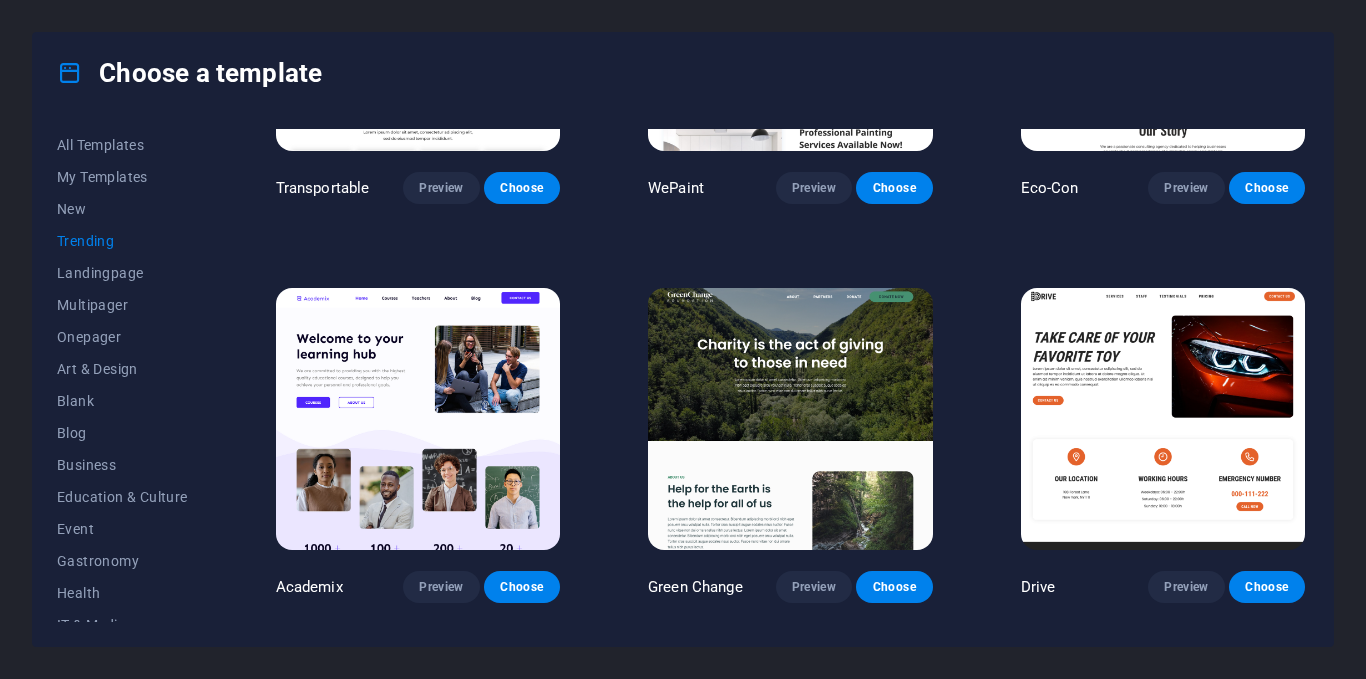scroll, scrollTop: 604, scrollLeft: 0, axis: vertical 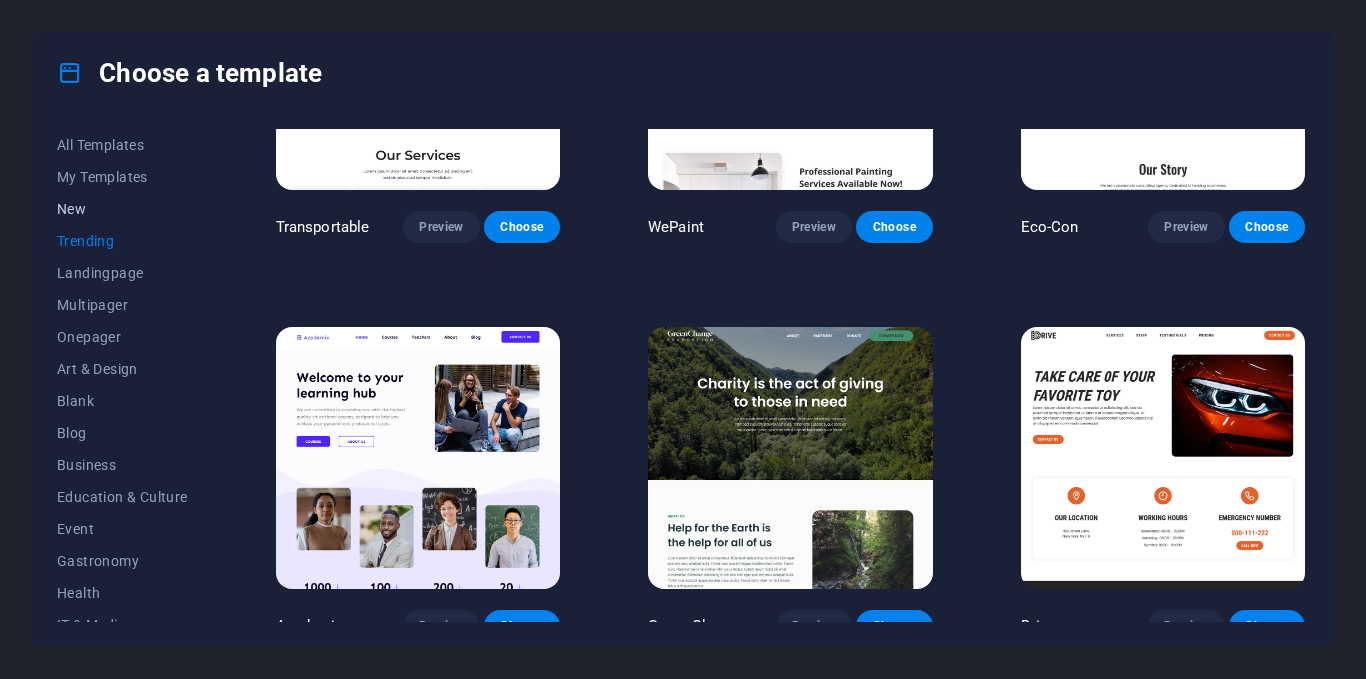 click on "New" at bounding box center [122, 209] 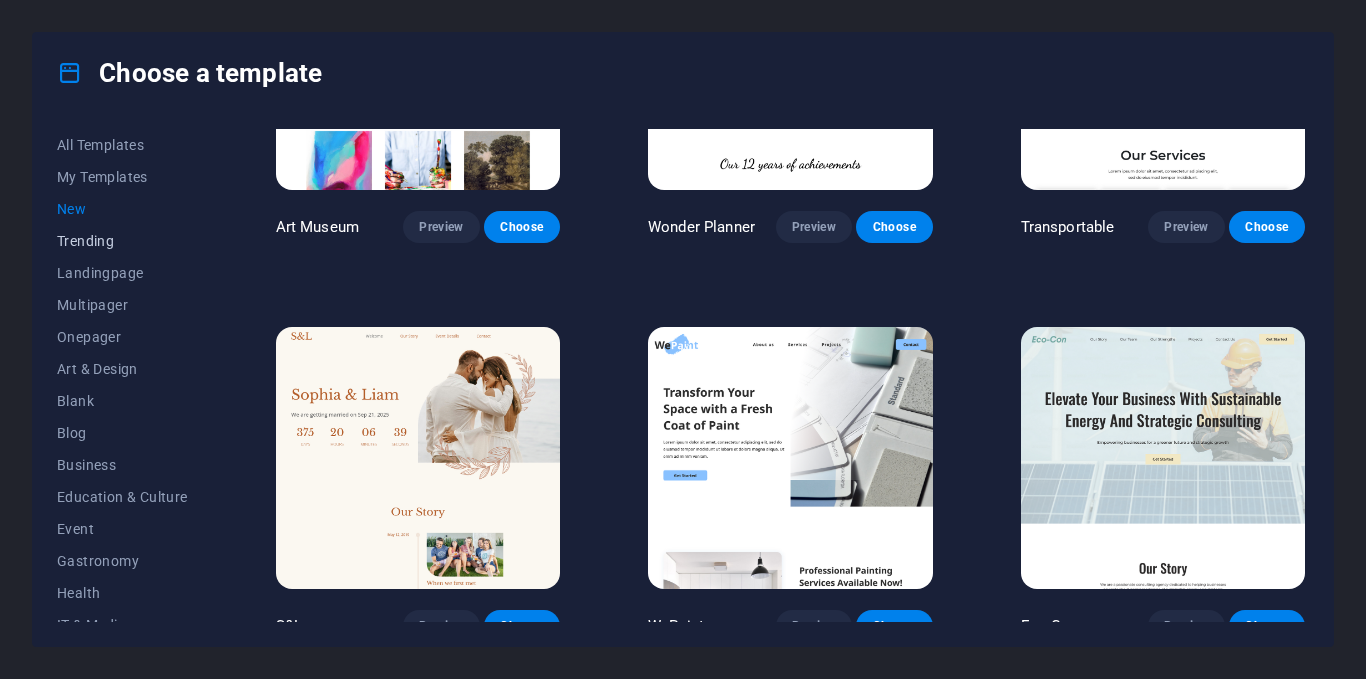 click on "Trending" at bounding box center [122, 241] 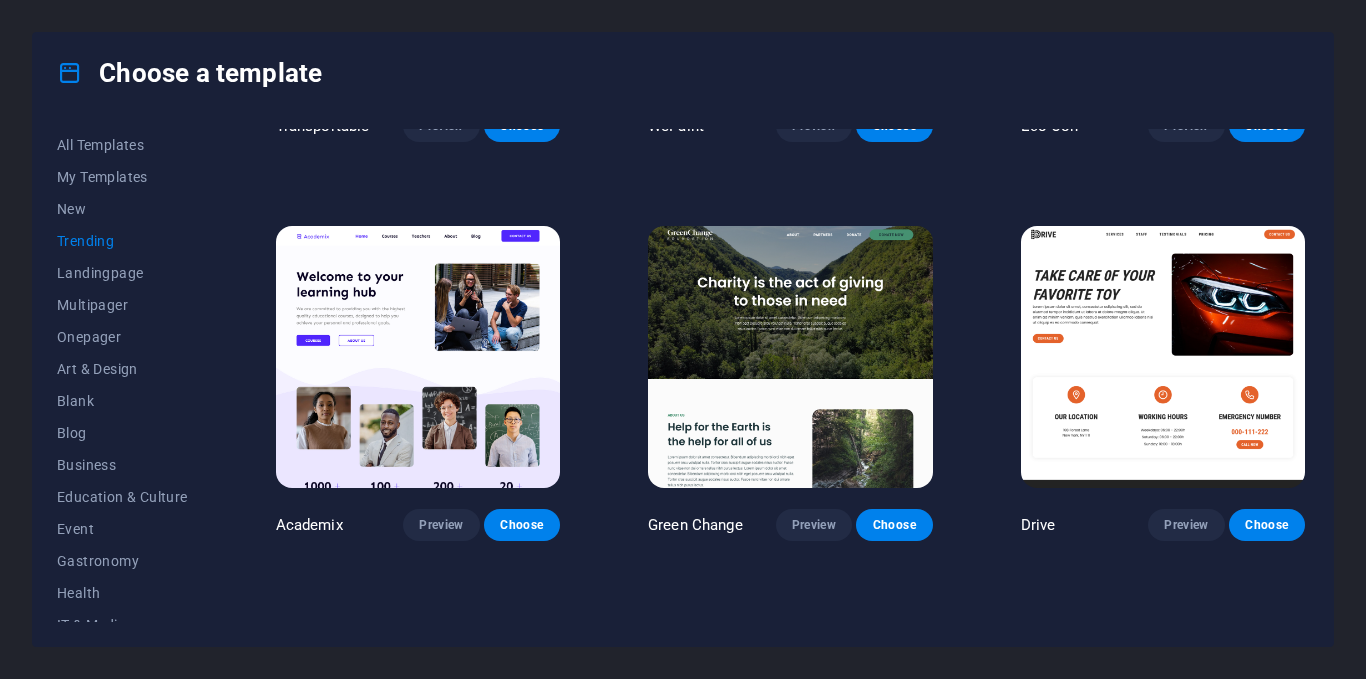 scroll, scrollTop: 704, scrollLeft: 0, axis: vertical 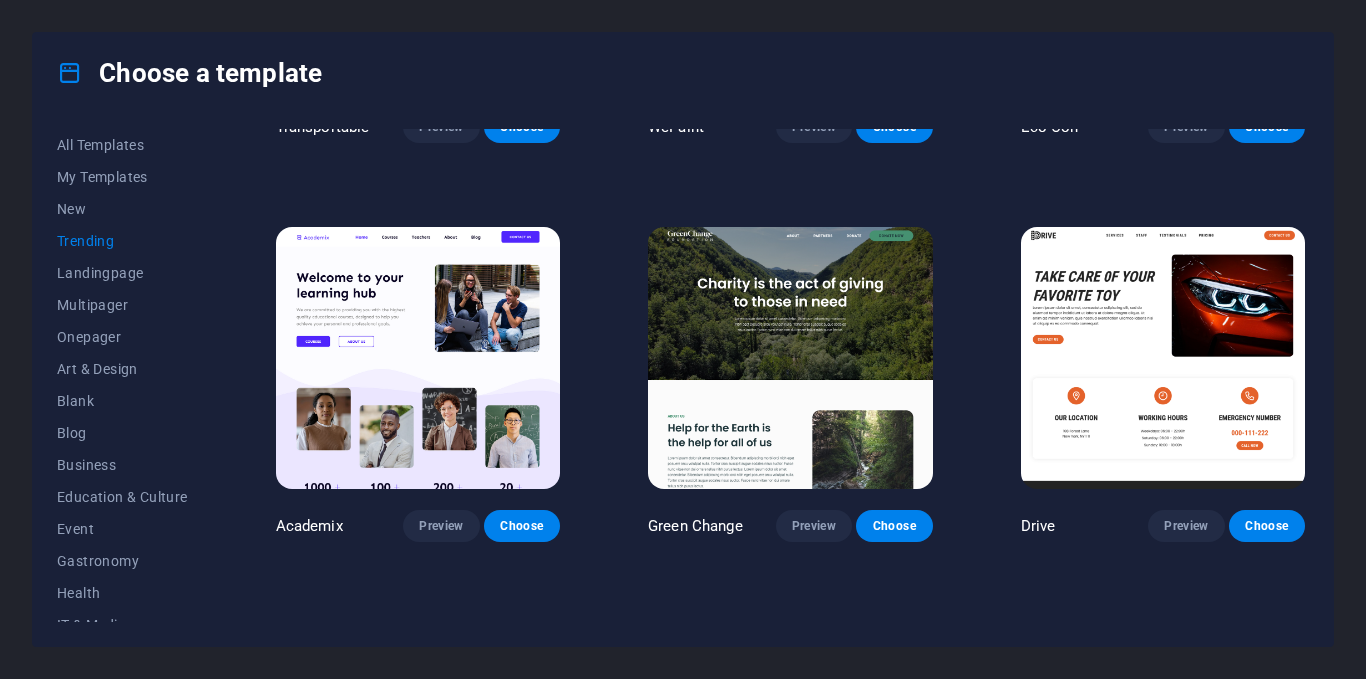 click on "Green Change Preview Choose" at bounding box center [790, 382] 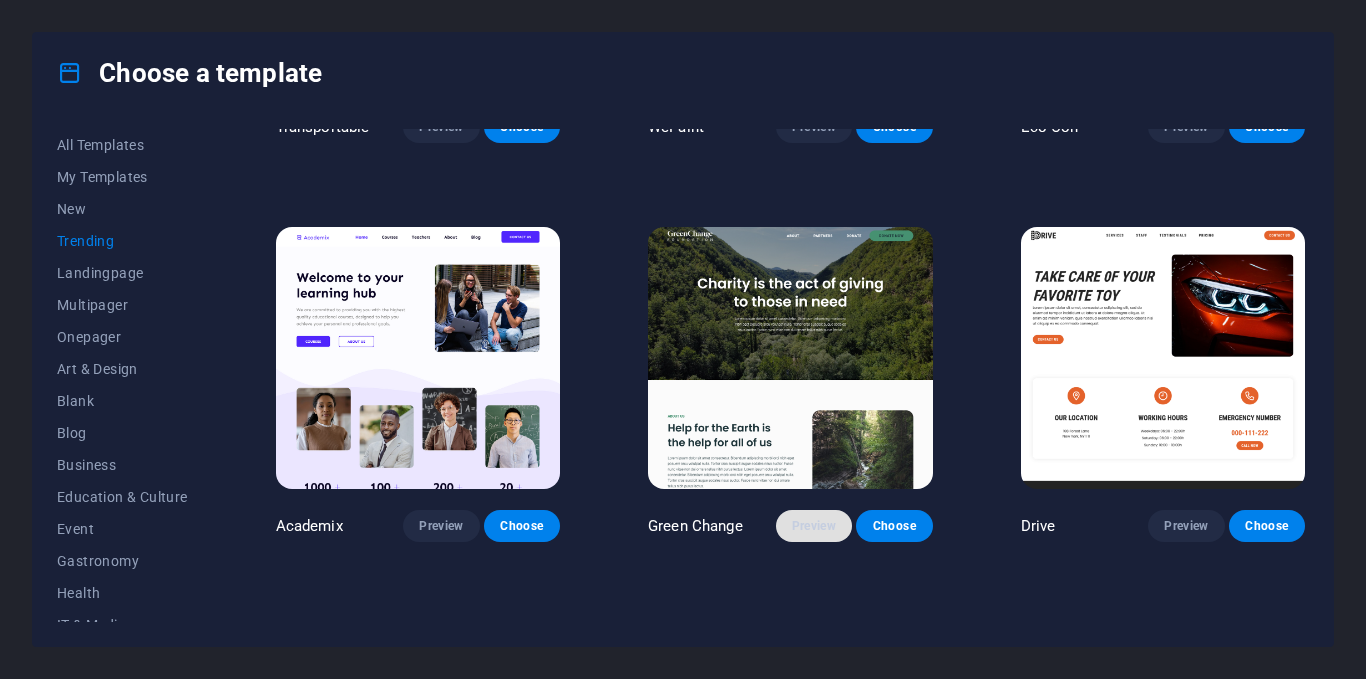 click on "Preview" at bounding box center (814, 526) 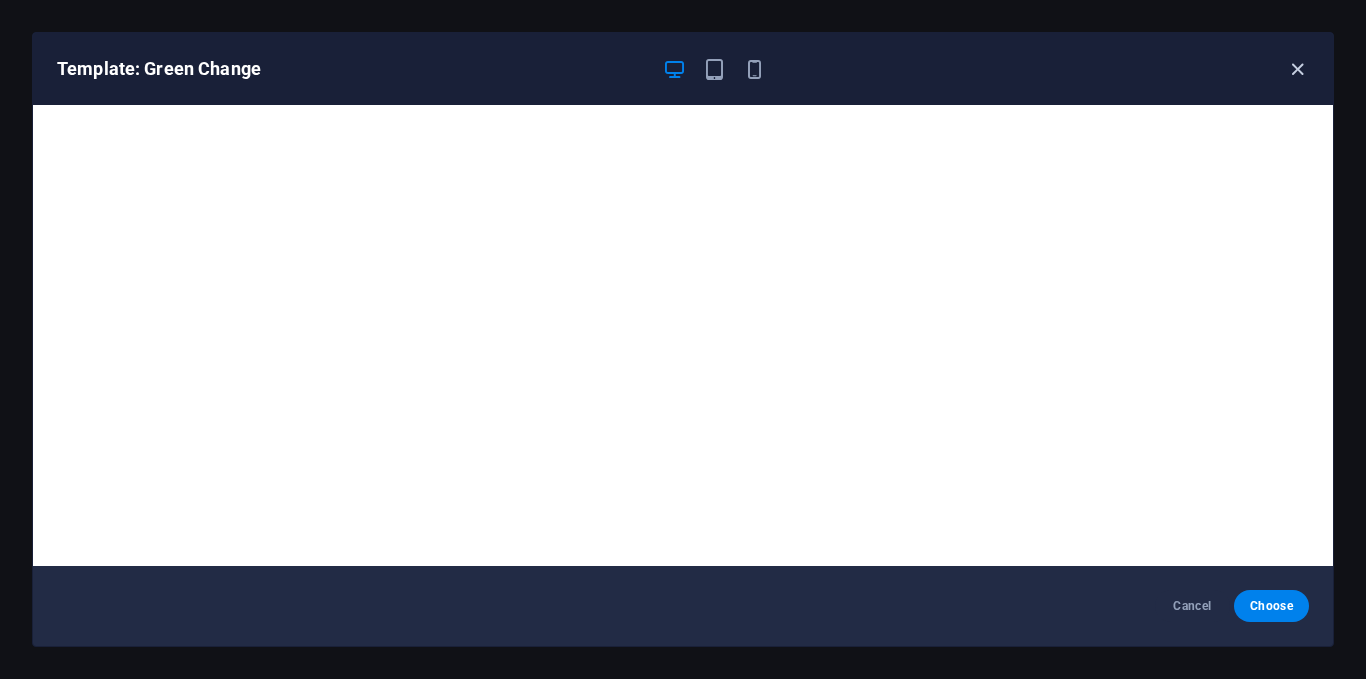 click at bounding box center (1297, 69) 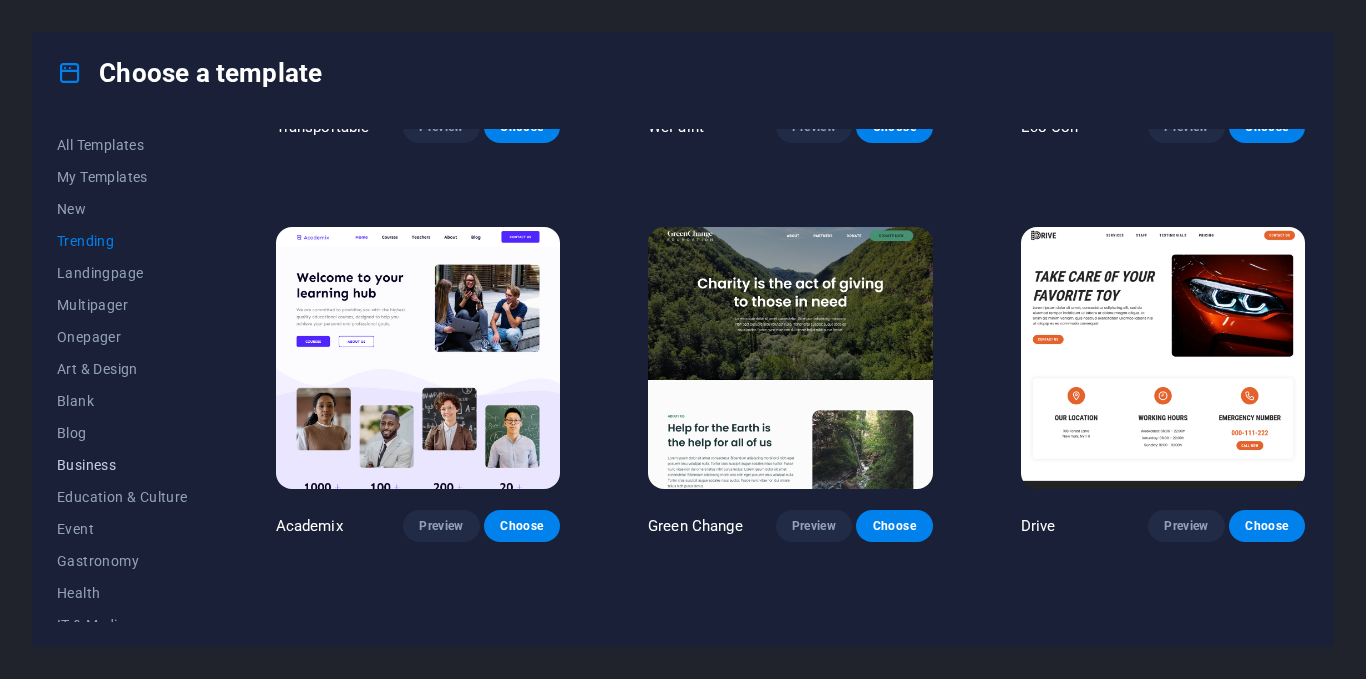 click on "Business" at bounding box center (122, 465) 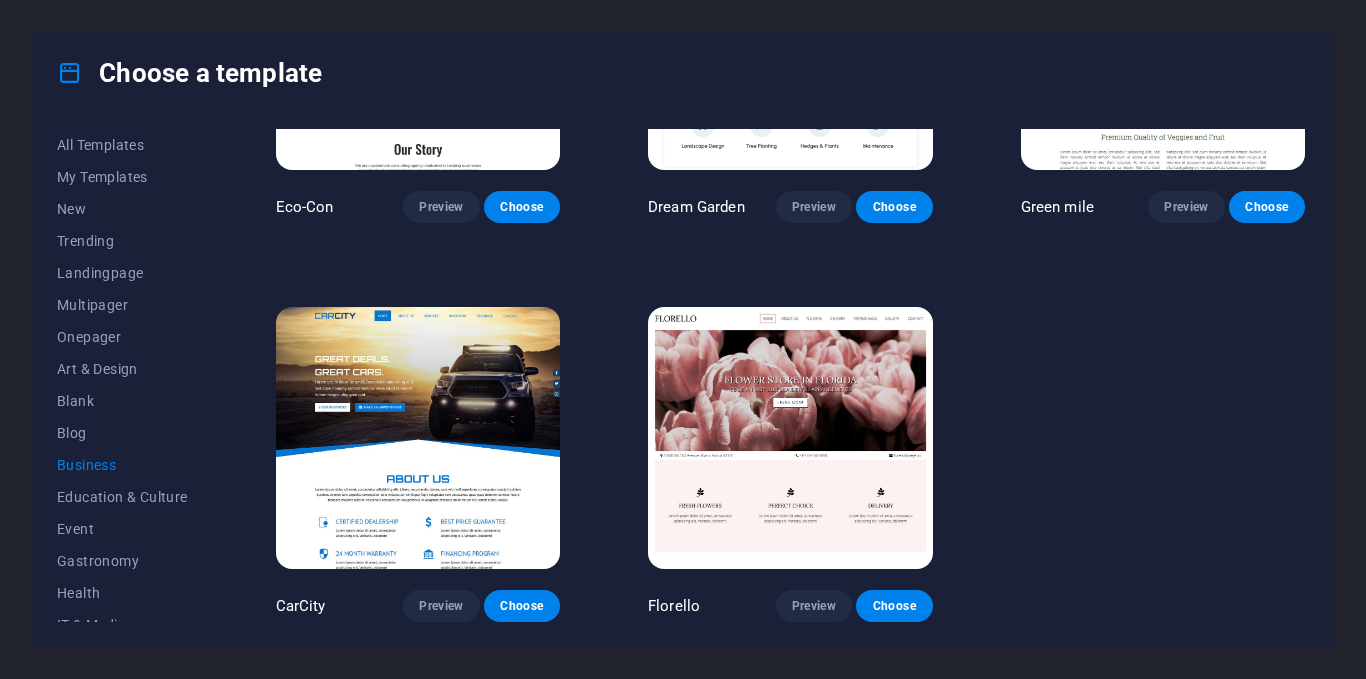 scroll, scrollTop: 221, scrollLeft: 0, axis: vertical 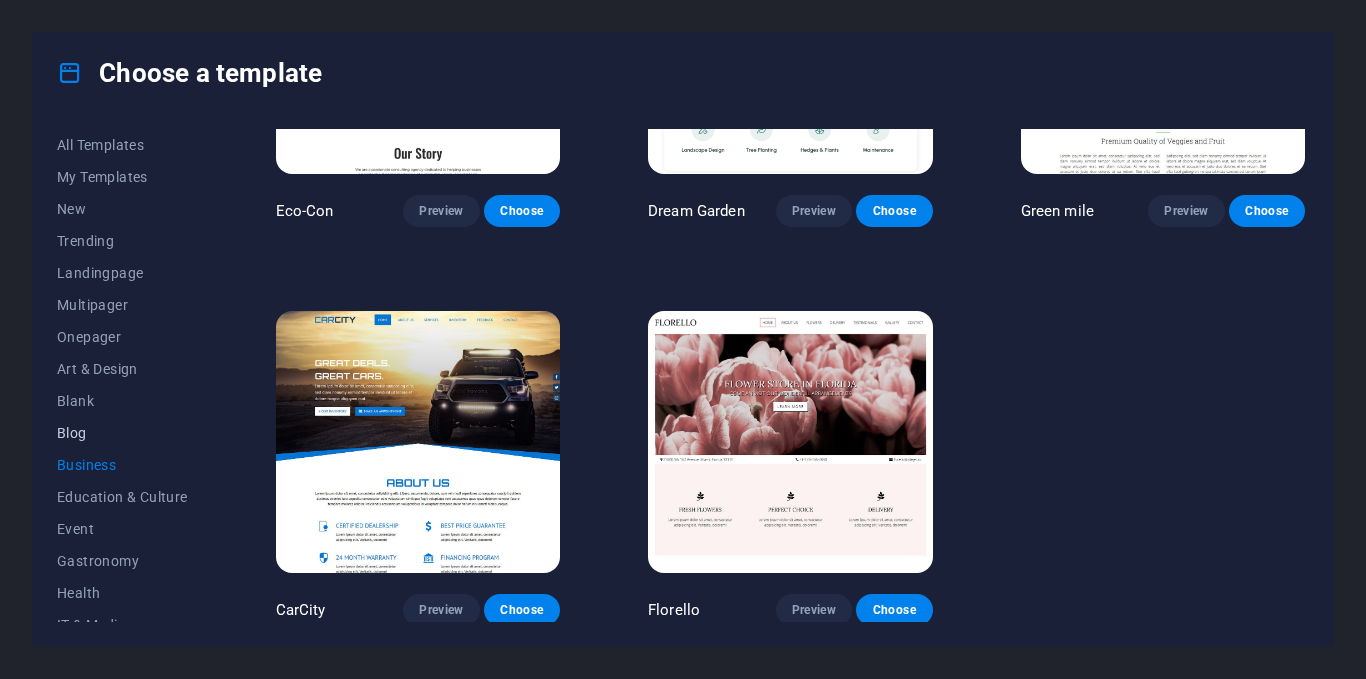 click on "Blog" at bounding box center [122, 433] 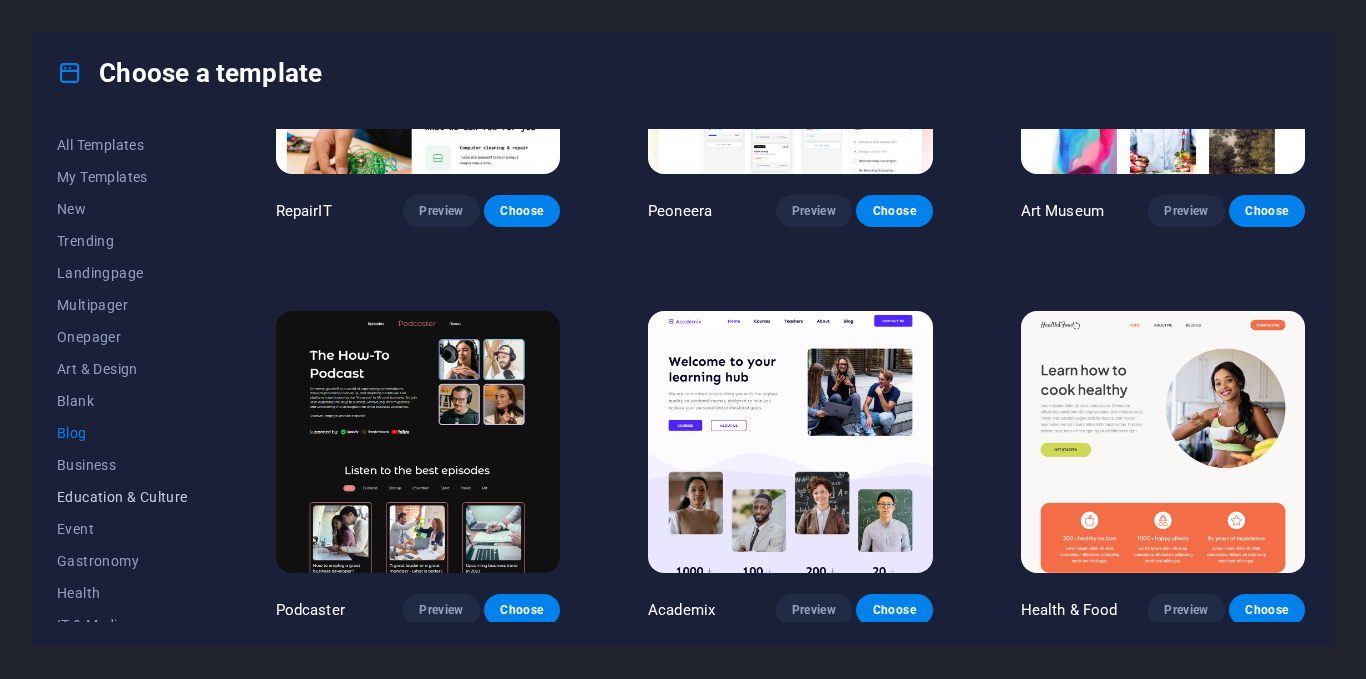 click on "Education & Culture" at bounding box center [122, 497] 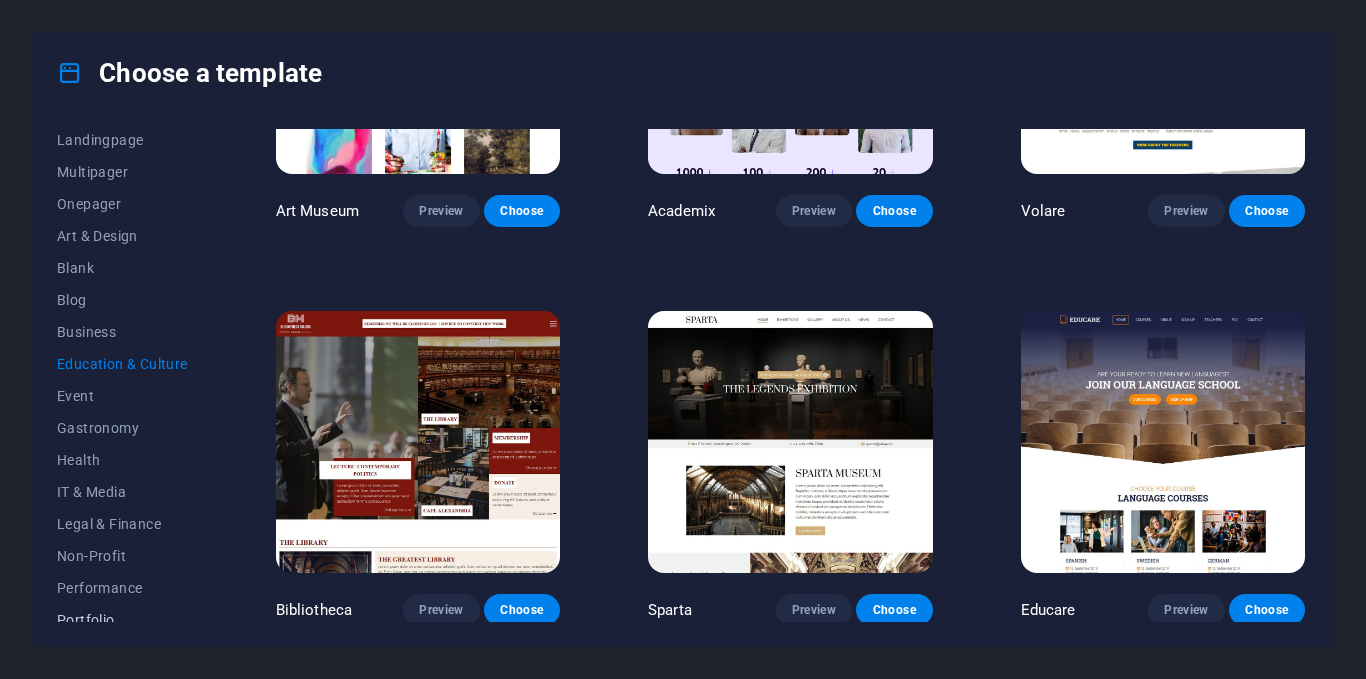 scroll, scrollTop: 307, scrollLeft: 0, axis: vertical 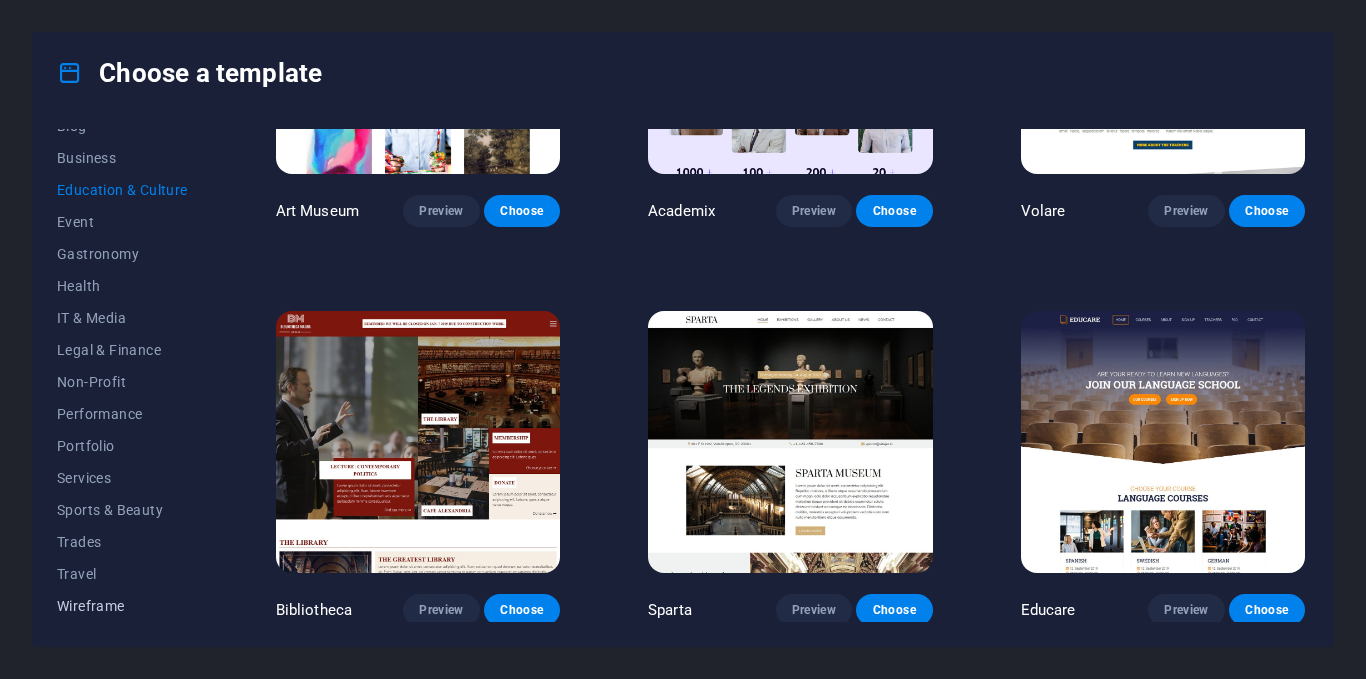 click on "Wireframe" at bounding box center (122, 606) 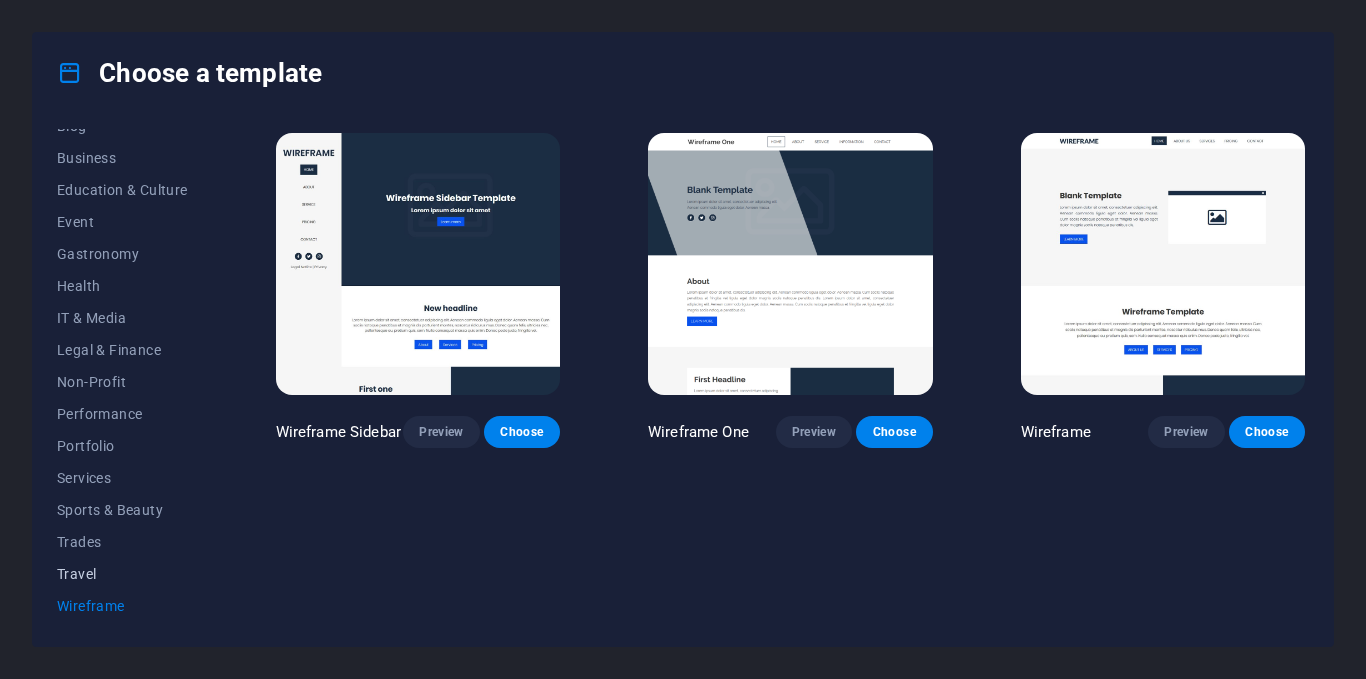 click on "Travel" at bounding box center [122, 574] 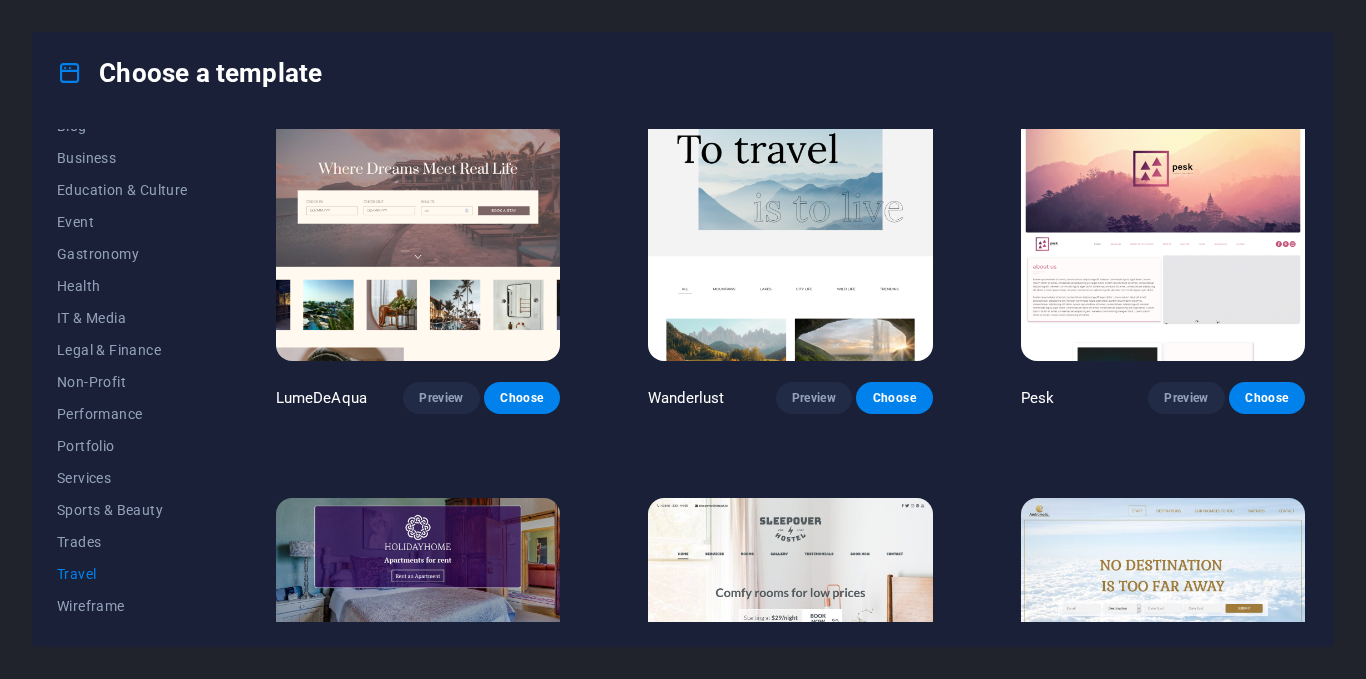 scroll, scrollTop: 17, scrollLeft: 0, axis: vertical 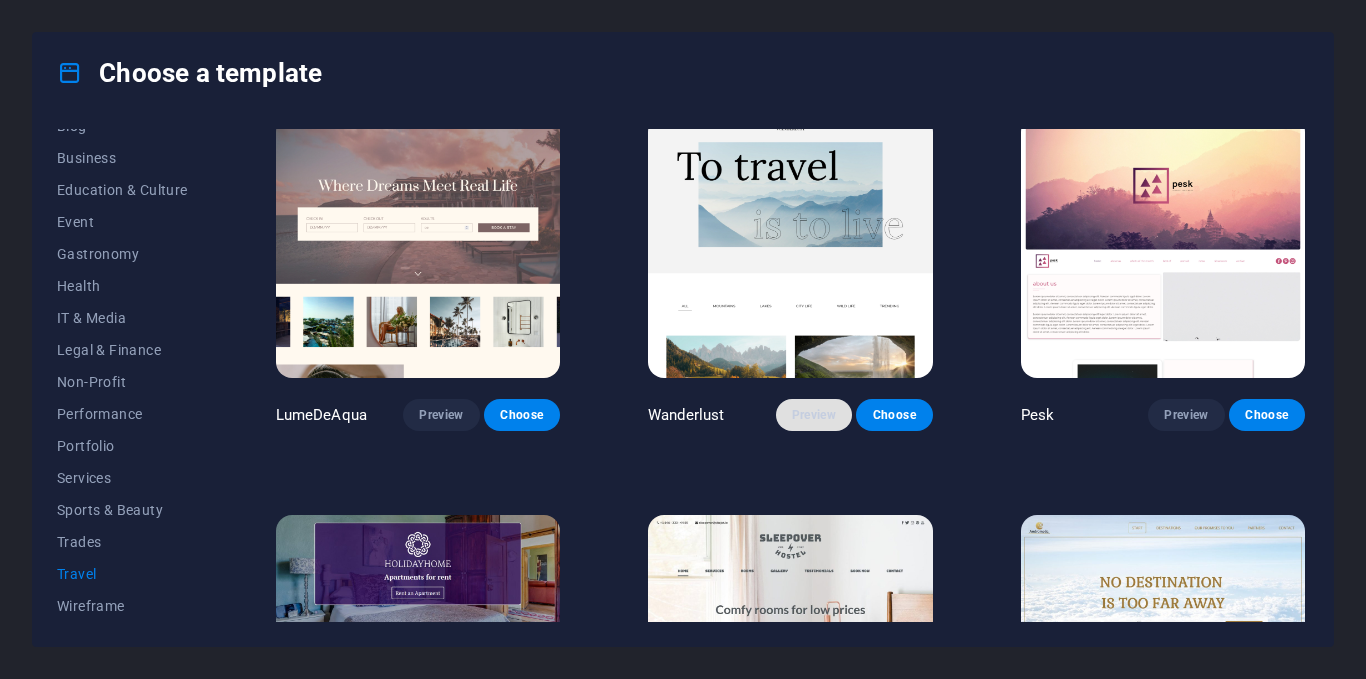 click on "Preview" at bounding box center (814, 415) 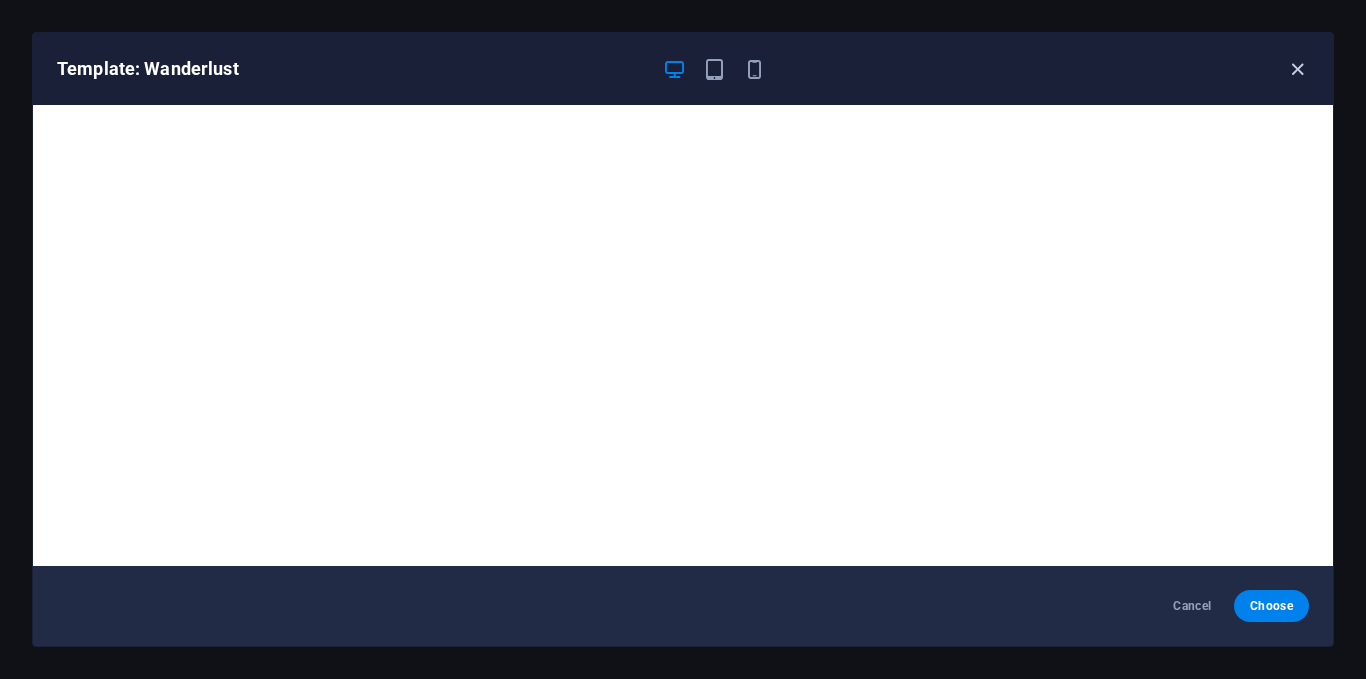 click at bounding box center [1297, 69] 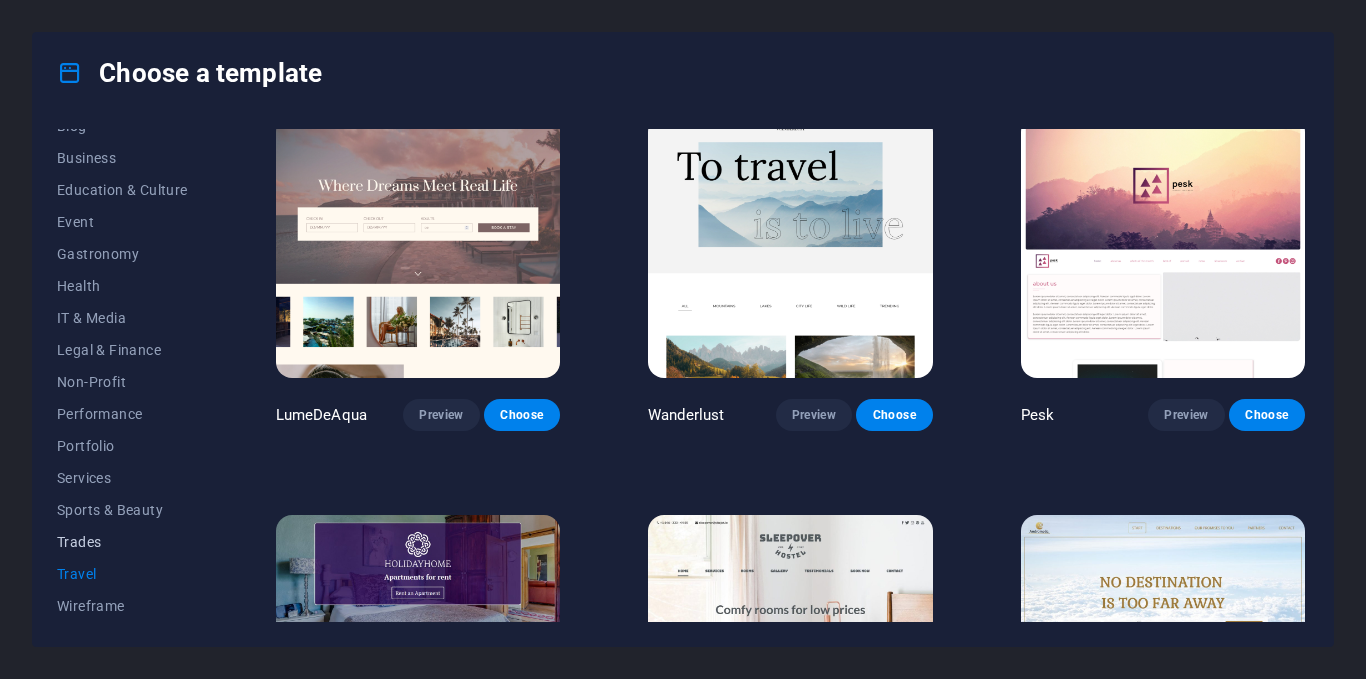 click on "Trades" at bounding box center [122, 542] 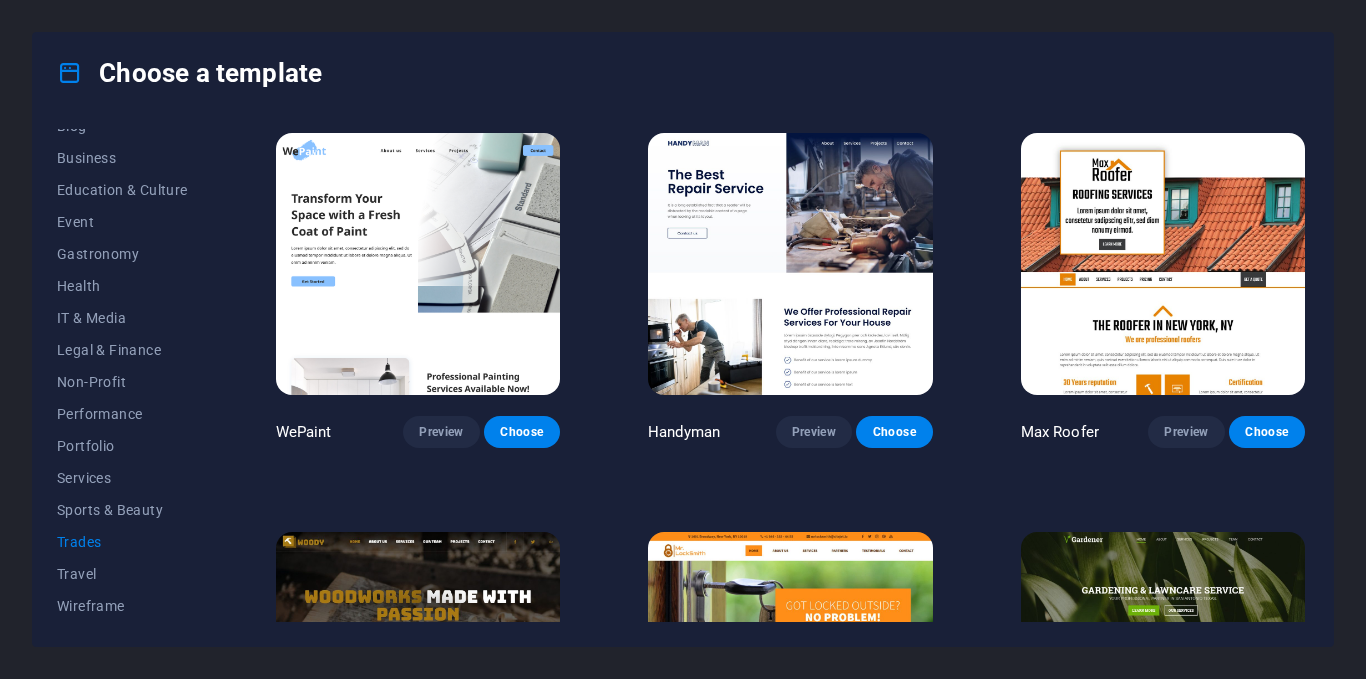 scroll, scrollTop: 300, scrollLeft: 0, axis: vertical 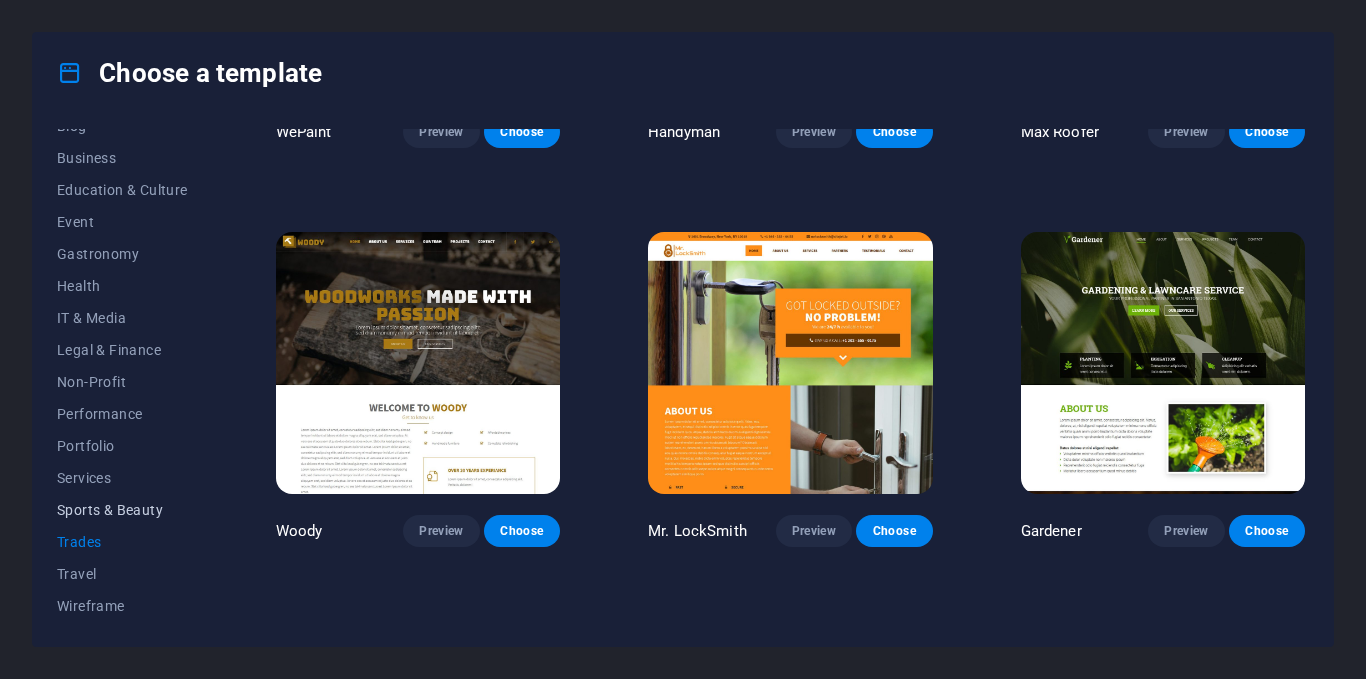 click on "Sports & Beauty" at bounding box center (122, 510) 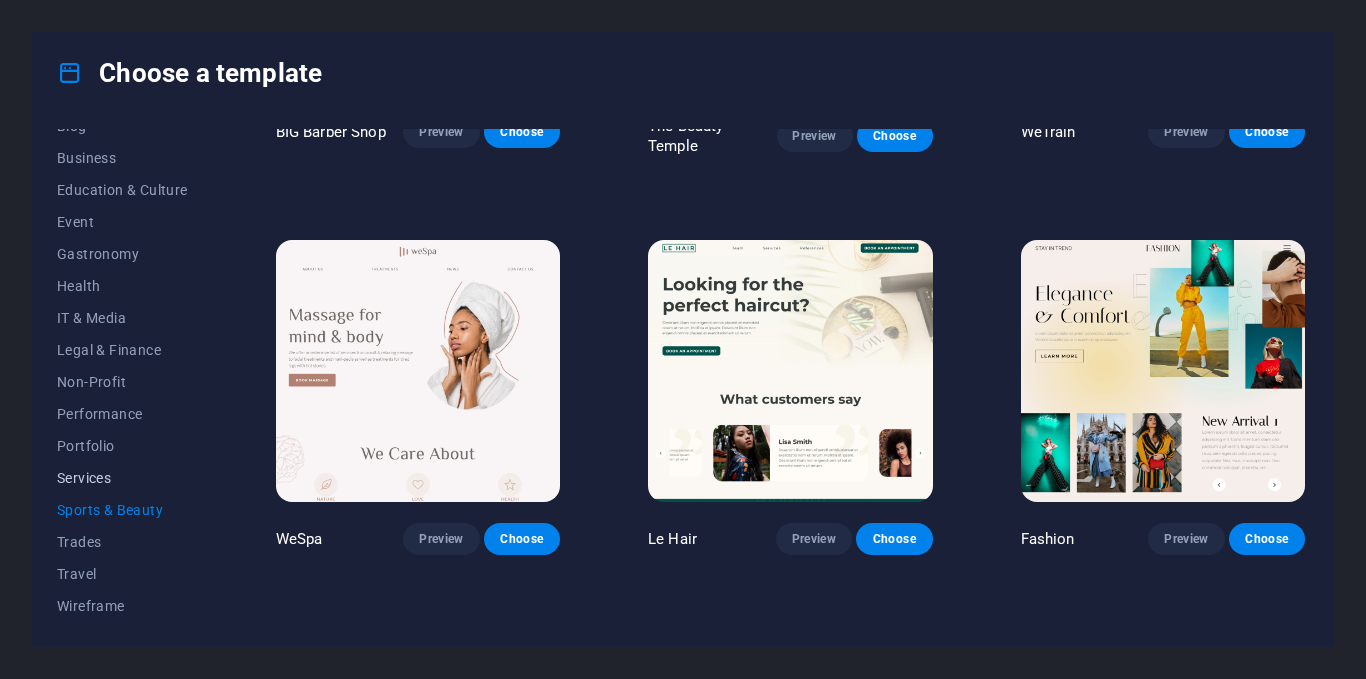 click on "Services" at bounding box center [122, 478] 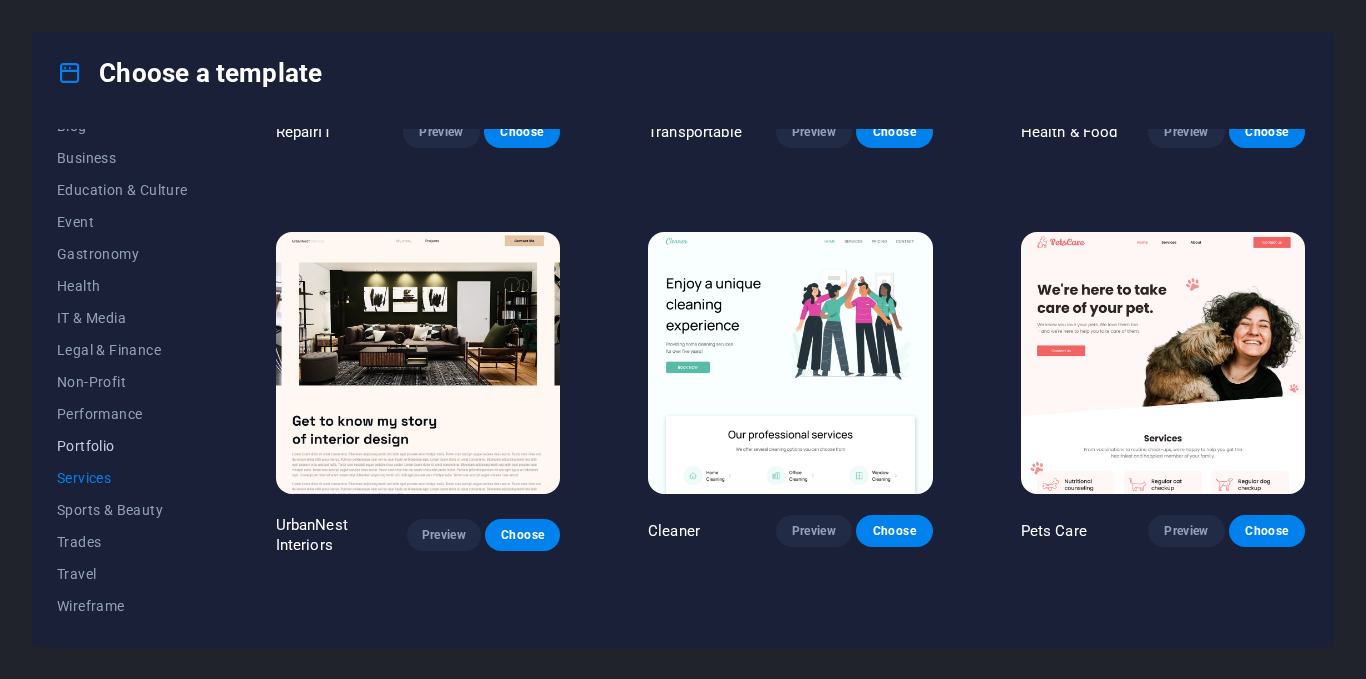 click on "Portfolio" at bounding box center [122, 446] 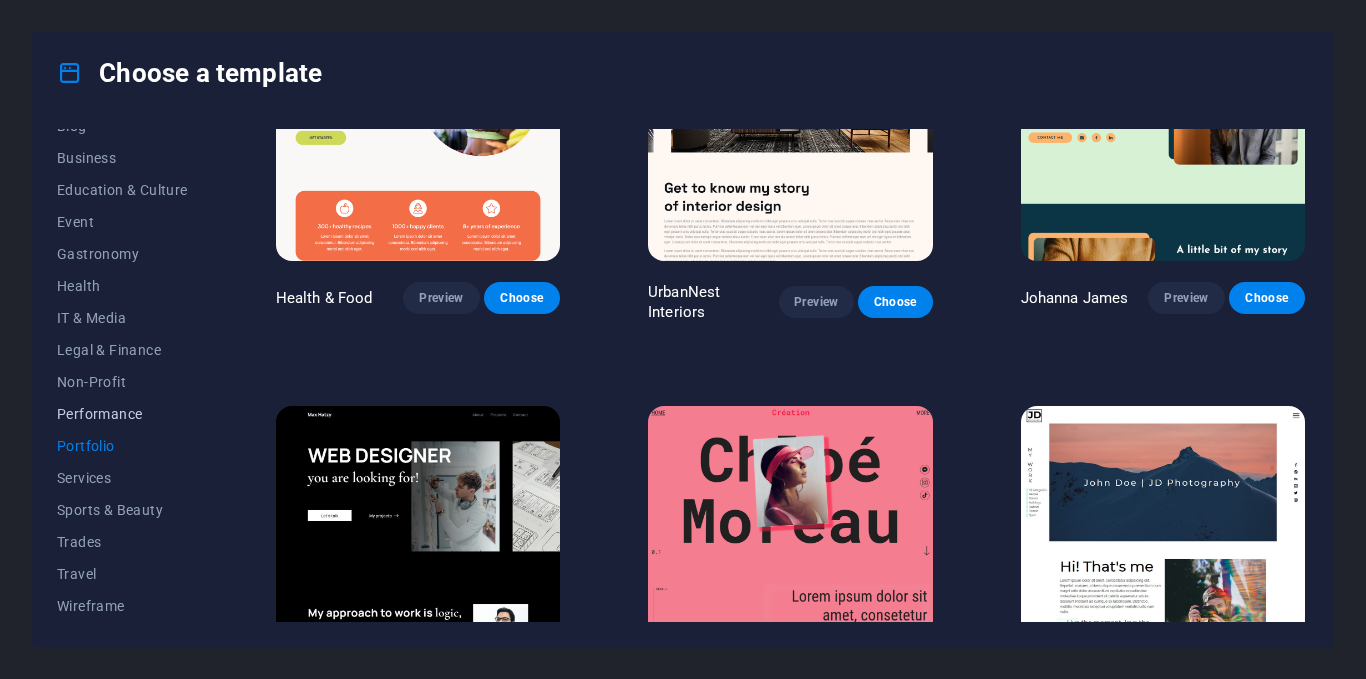 scroll, scrollTop: 300, scrollLeft: 0, axis: vertical 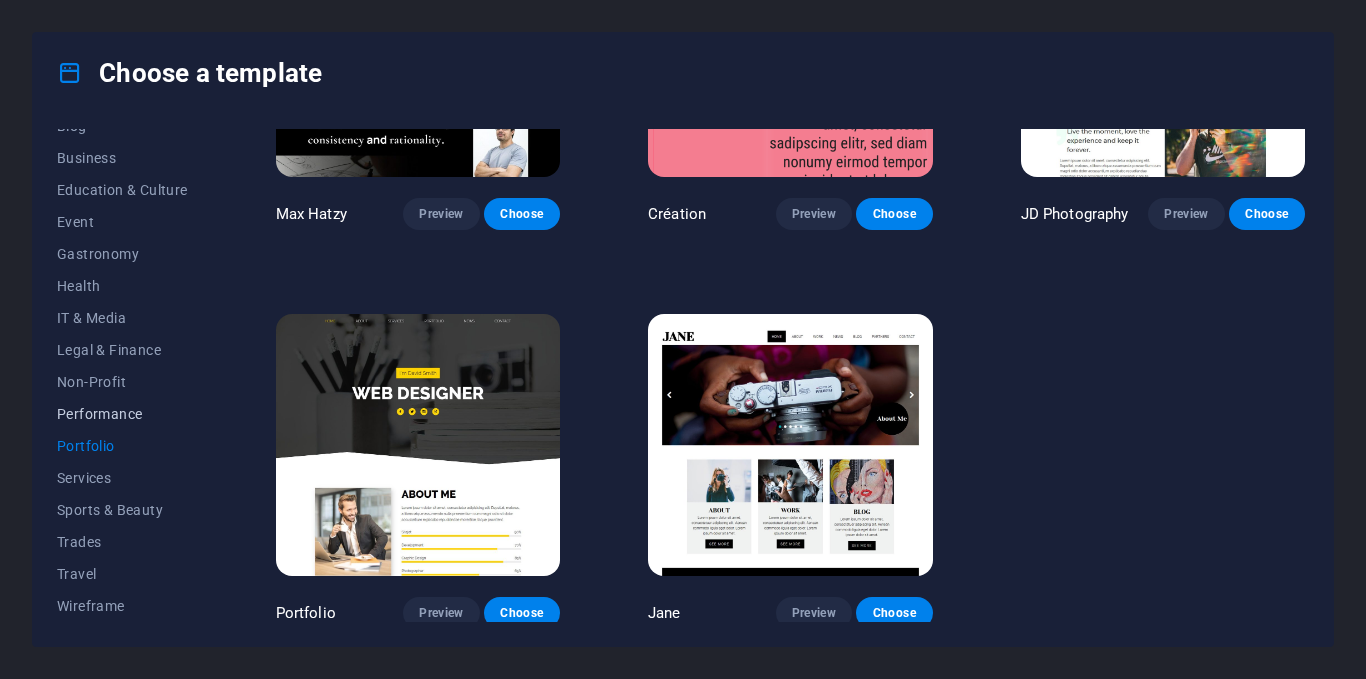 click on "Performance" at bounding box center [122, 414] 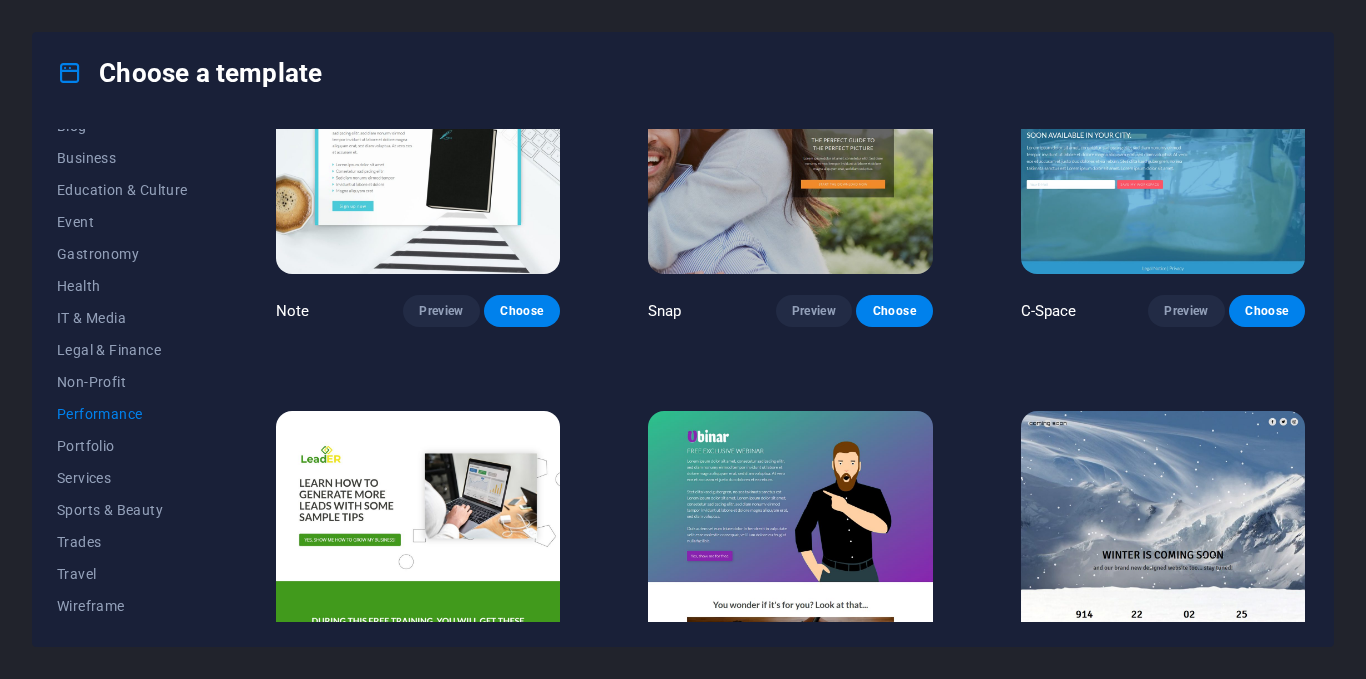 scroll, scrollTop: 1325, scrollLeft: 0, axis: vertical 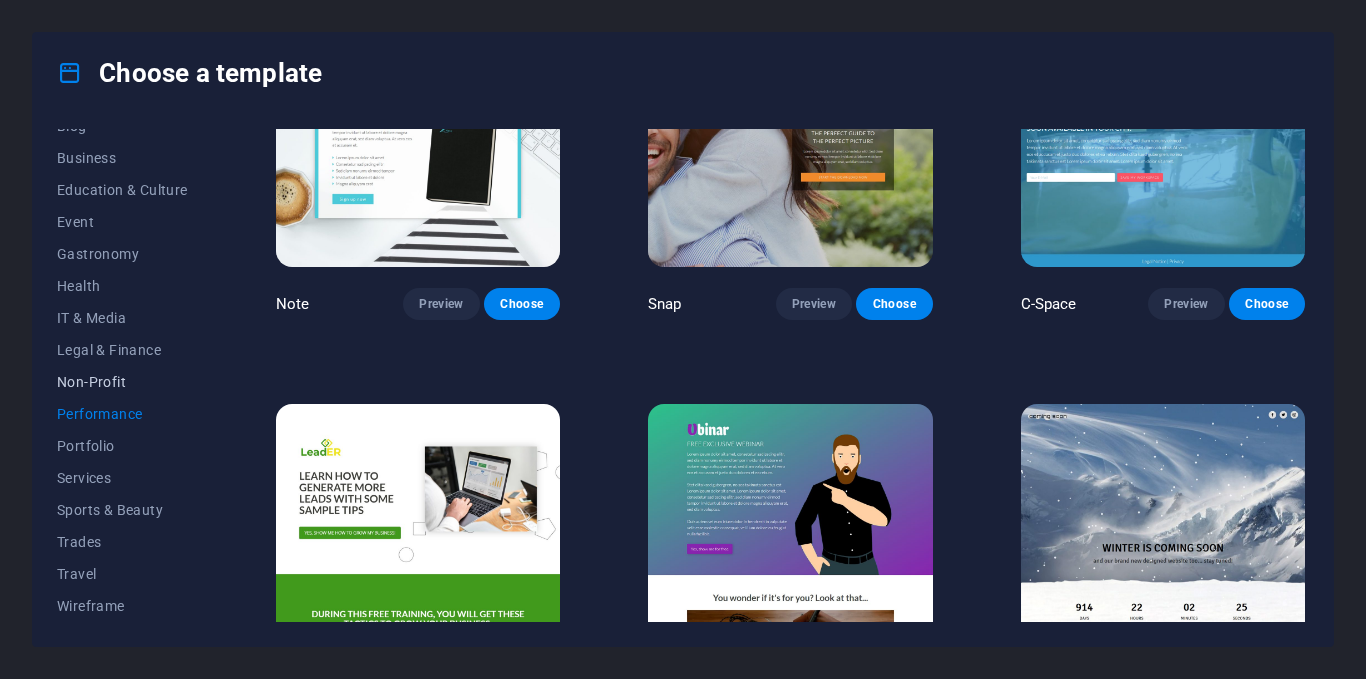click on "Non-Profit" at bounding box center [122, 382] 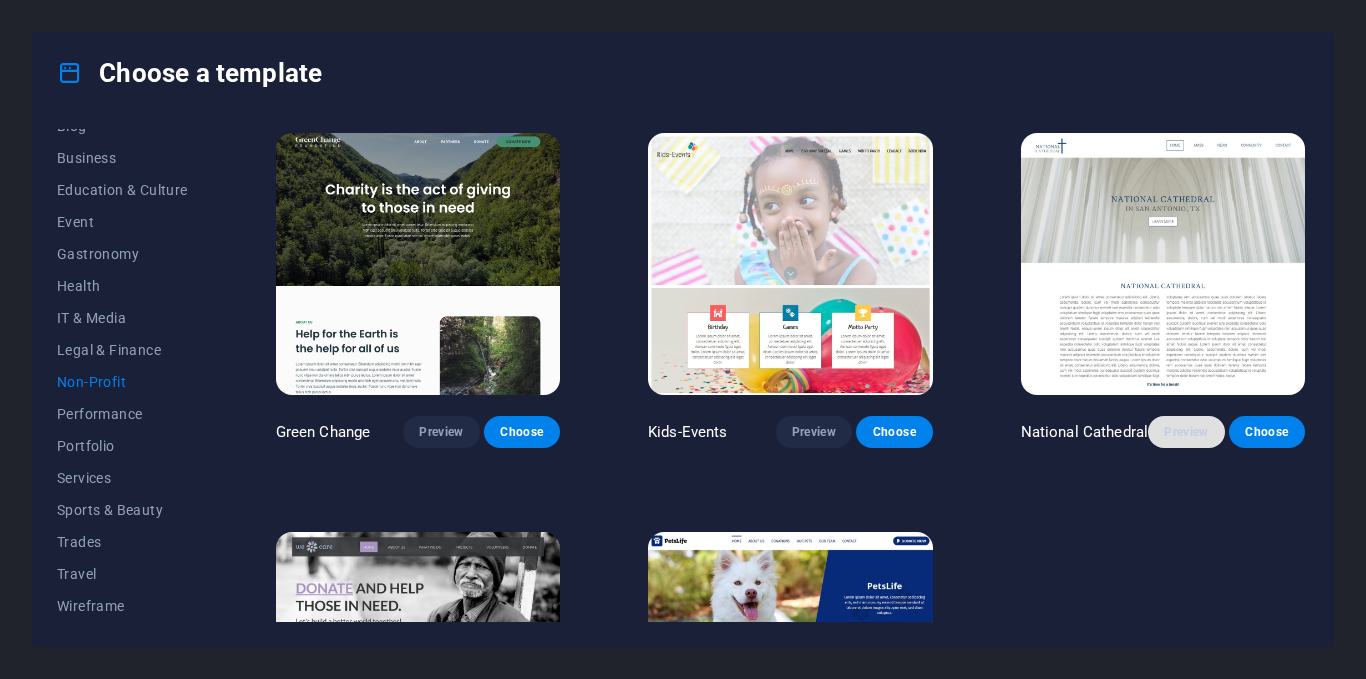 click on "Preview" at bounding box center [1186, 432] 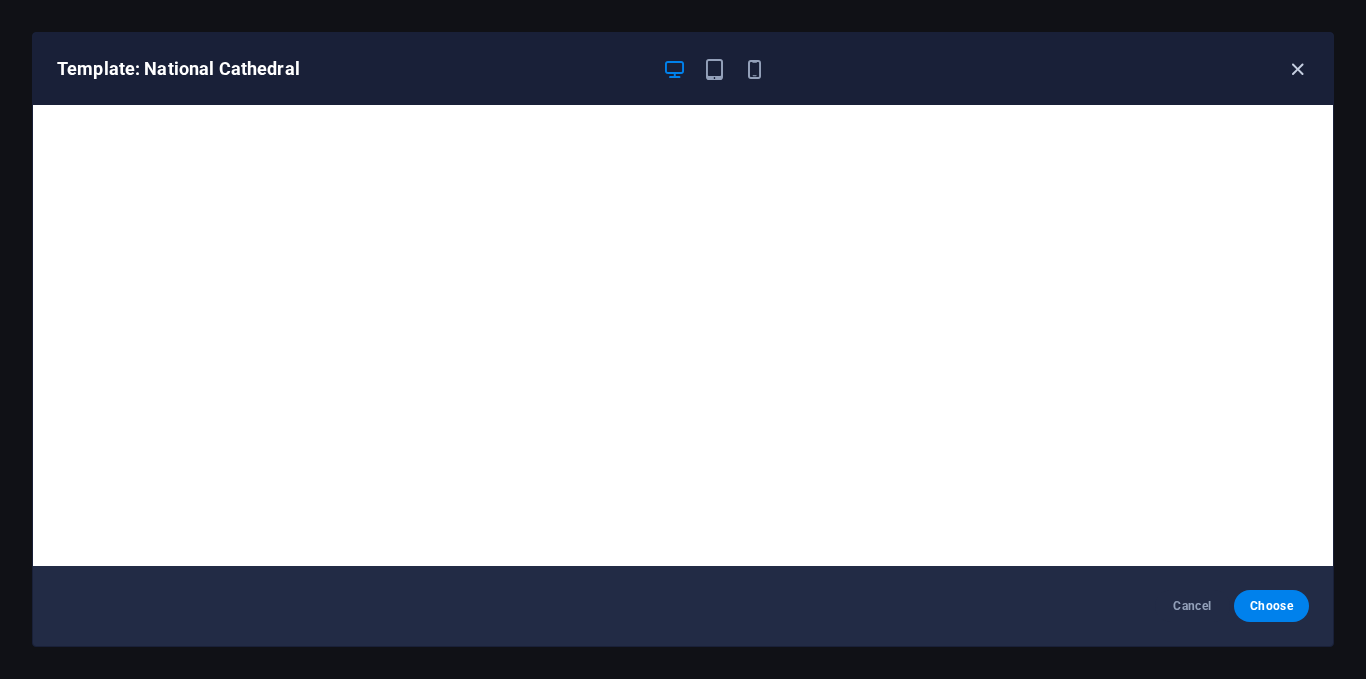 click at bounding box center (1297, 69) 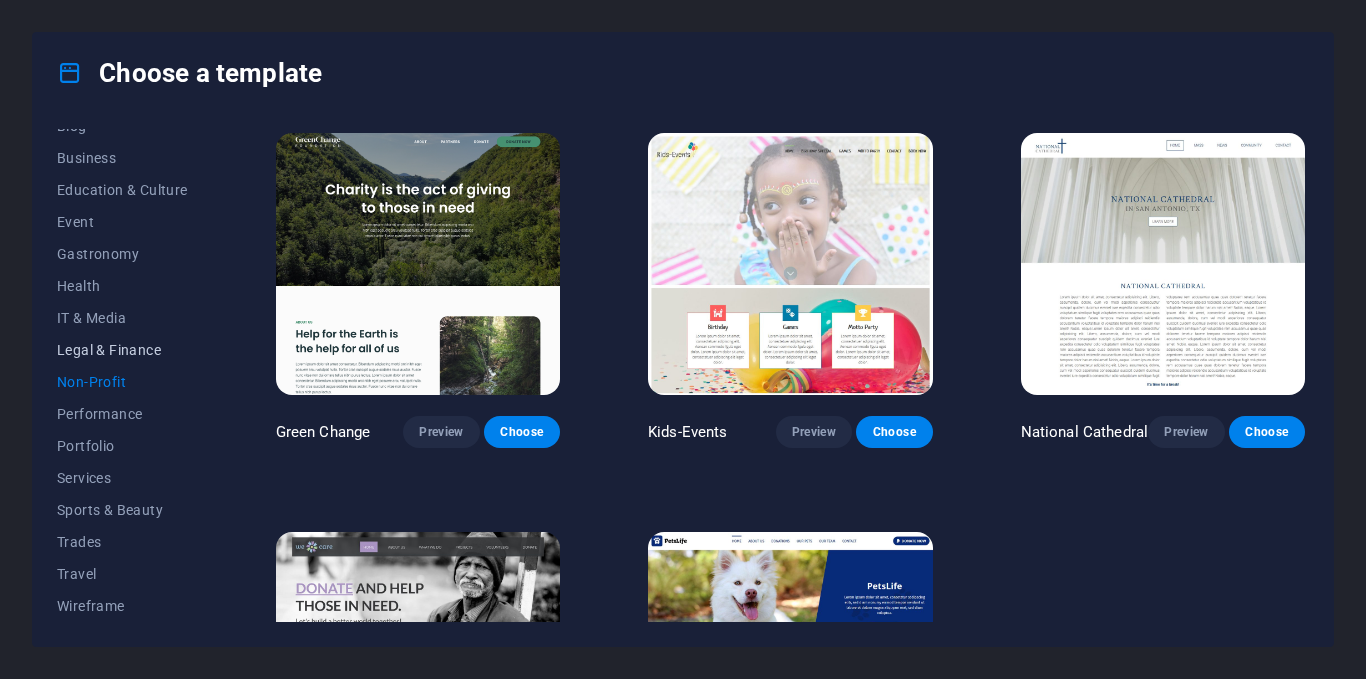 click on "Legal & Finance" at bounding box center (122, 350) 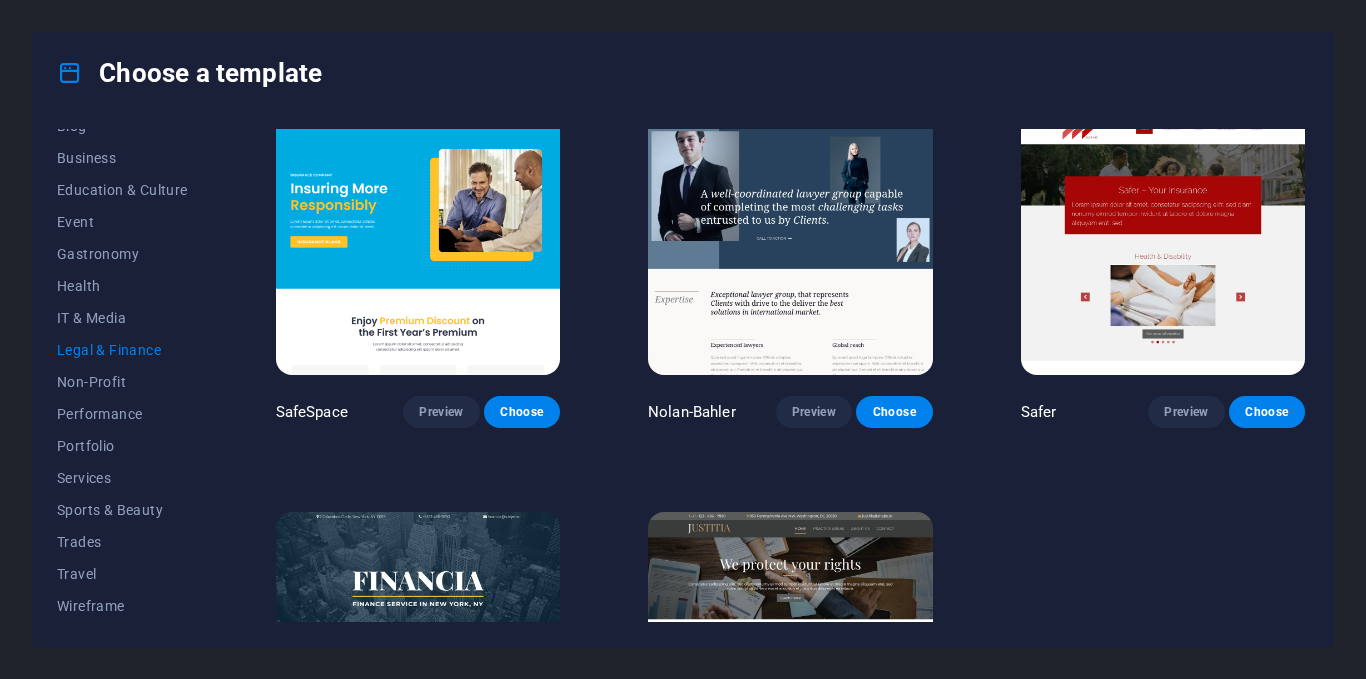 scroll, scrollTop: 0, scrollLeft: 0, axis: both 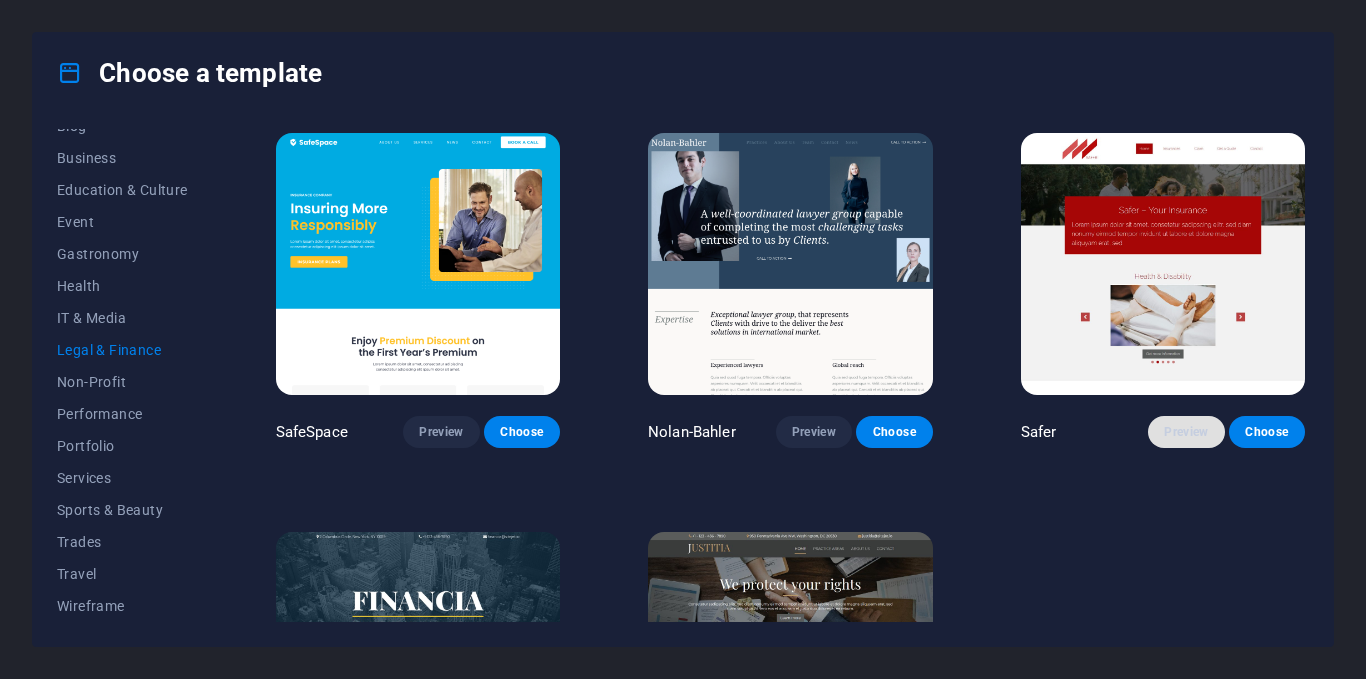 click on "Preview" at bounding box center [1186, 432] 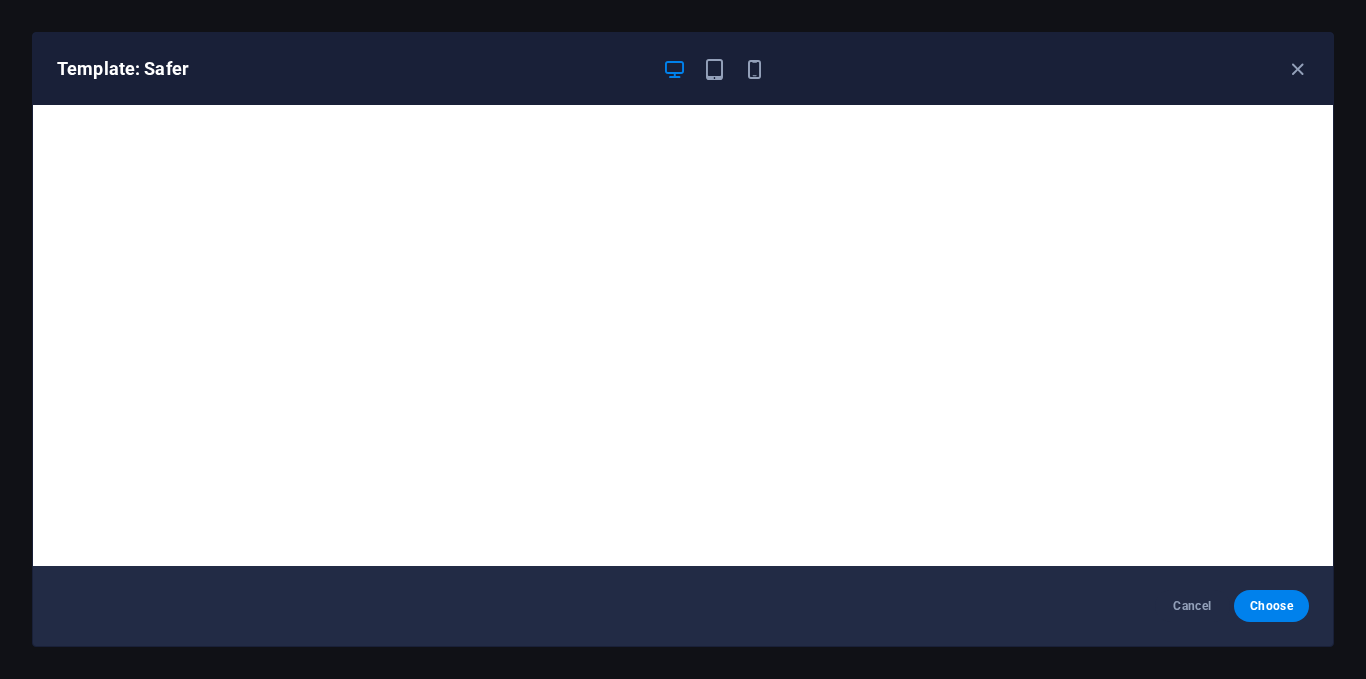 scroll, scrollTop: 5, scrollLeft: 0, axis: vertical 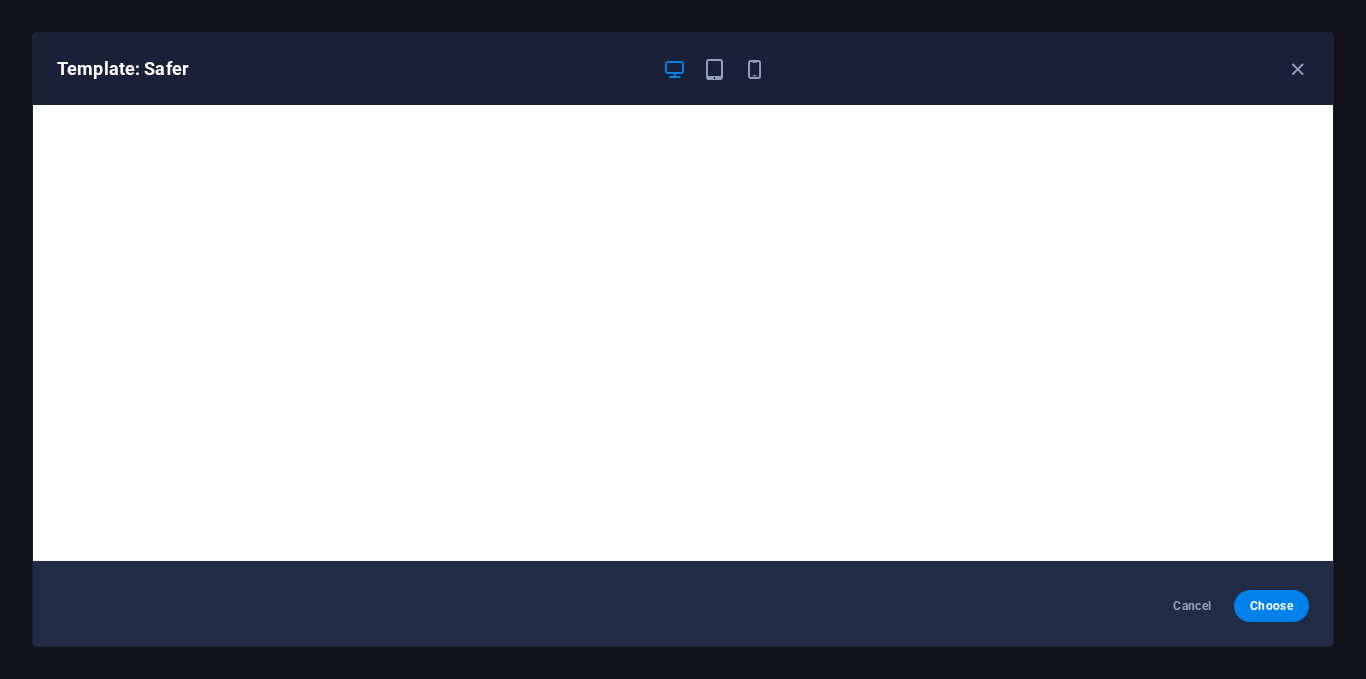click on "Template: Safer" at bounding box center [683, 69] 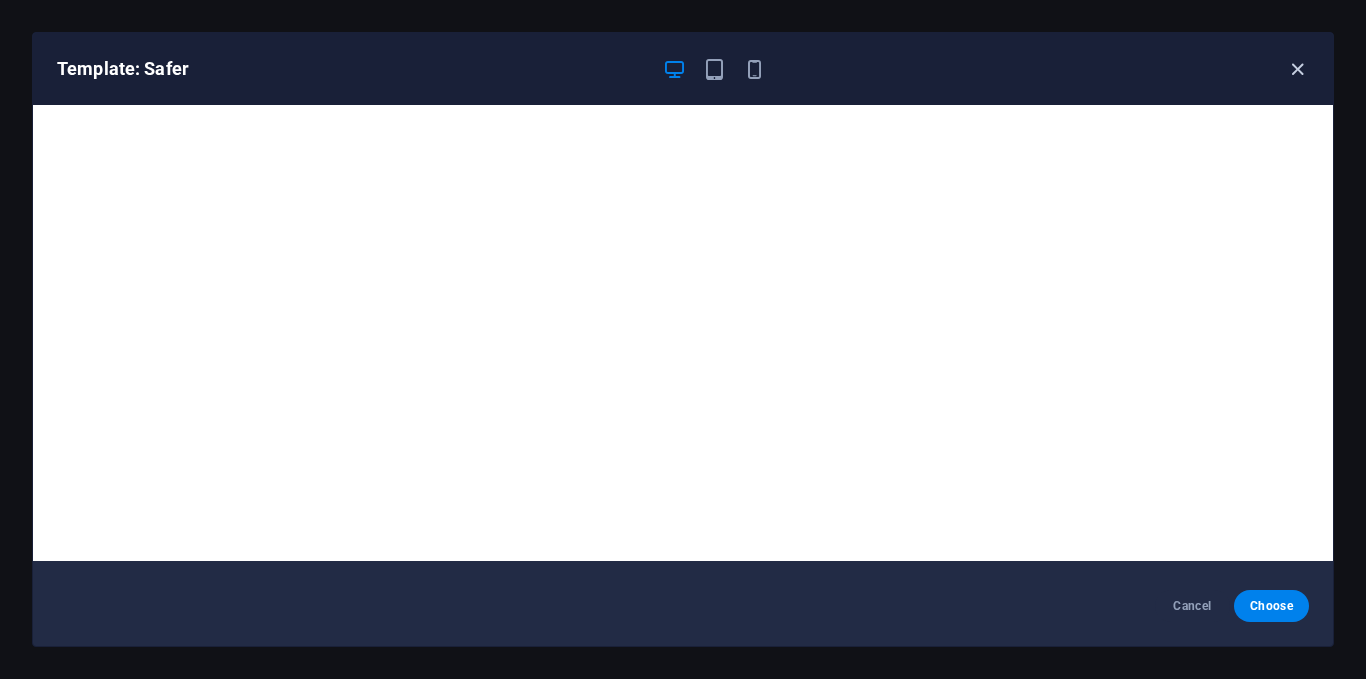 click at bounding box center [1297, 69] 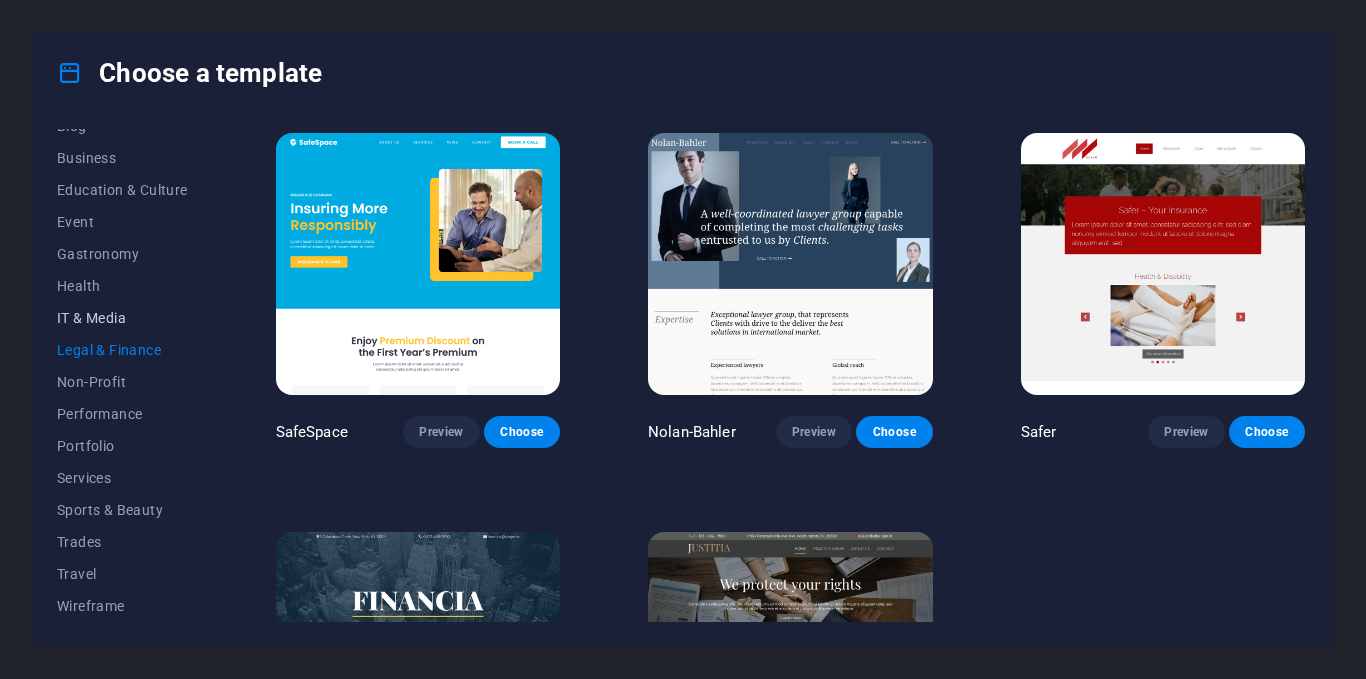 click on "IT & Media" at bounding box center [122, 318] 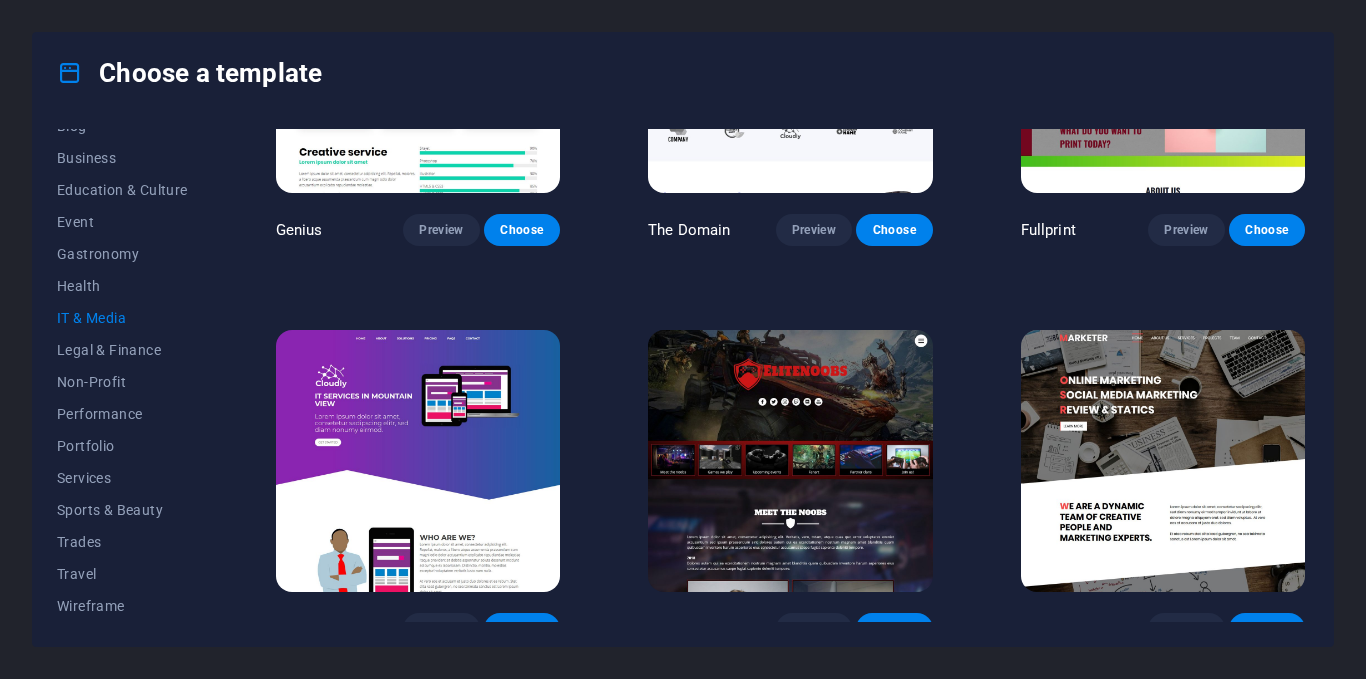 scroll, scrollTop: 1014, scrollLeft: 0, axis: vertical 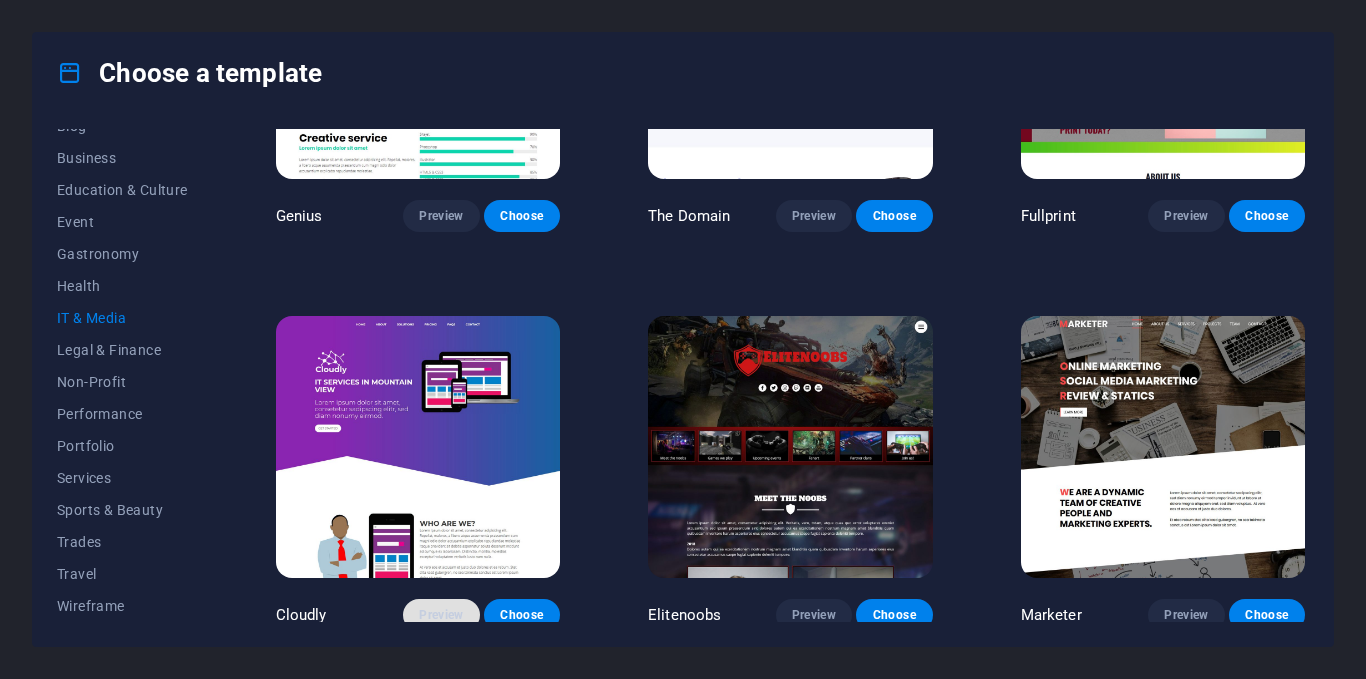 click on "Preview" at bounding box center (441, 615) 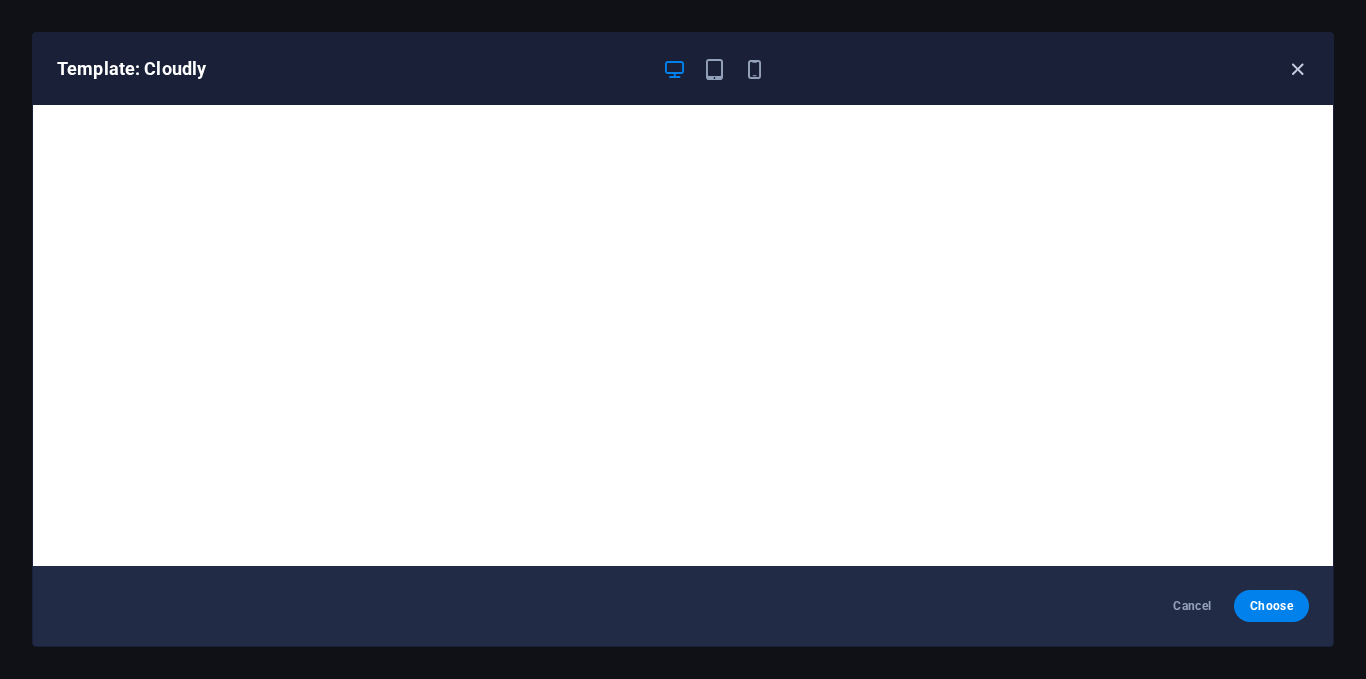 click at bounding box center [1297, 69] 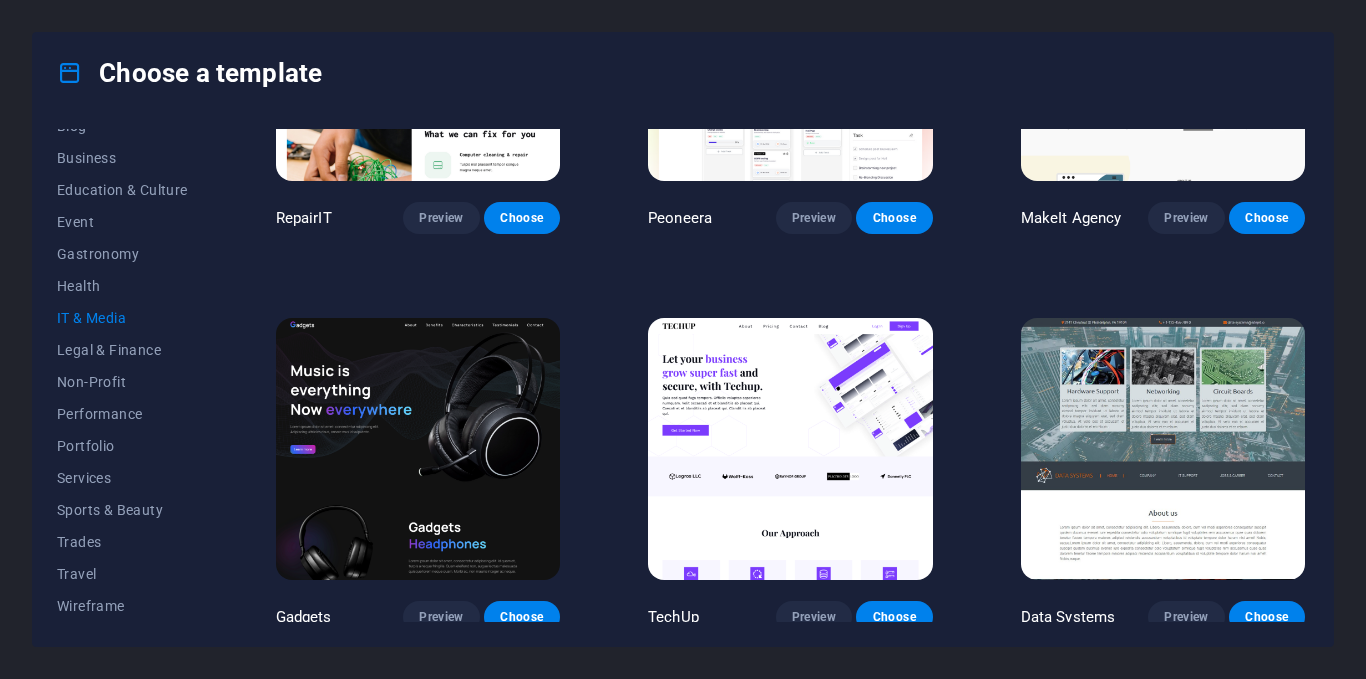 scroll, scrollTop: 0, scrollLeft: 0, axis: both 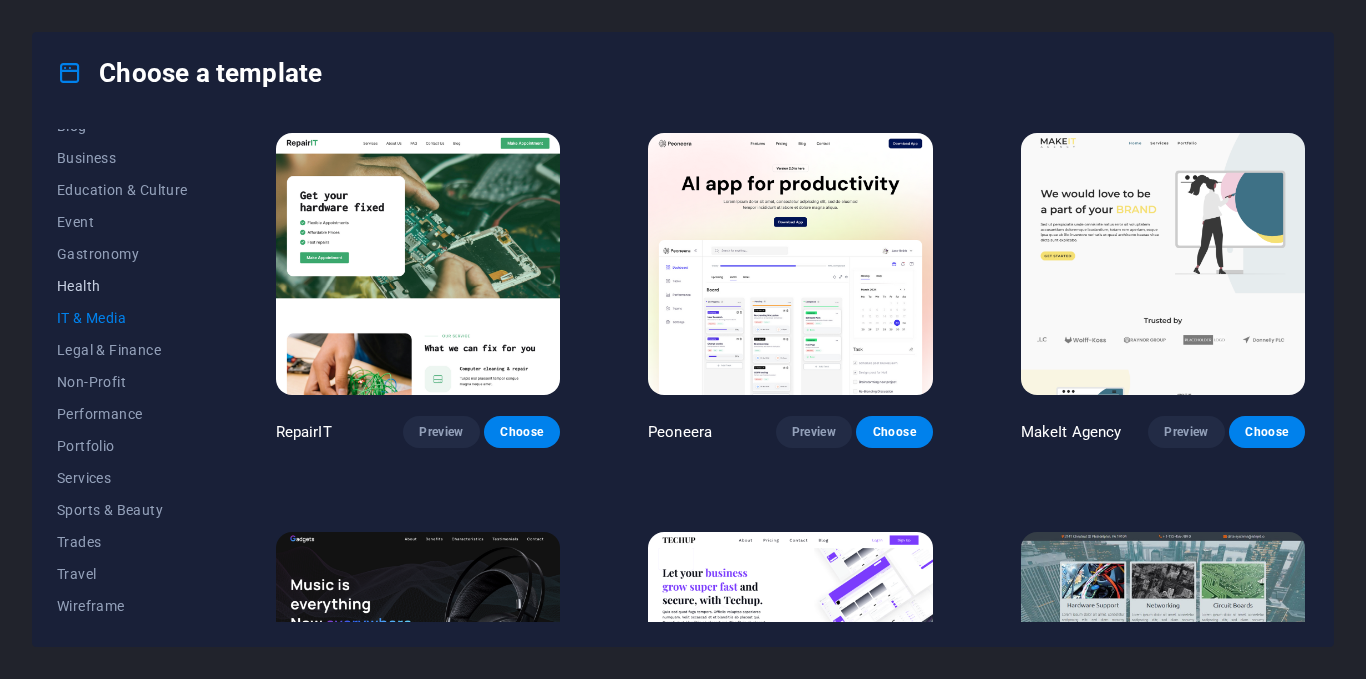 click on "Health" at bounding box center [122, 286] 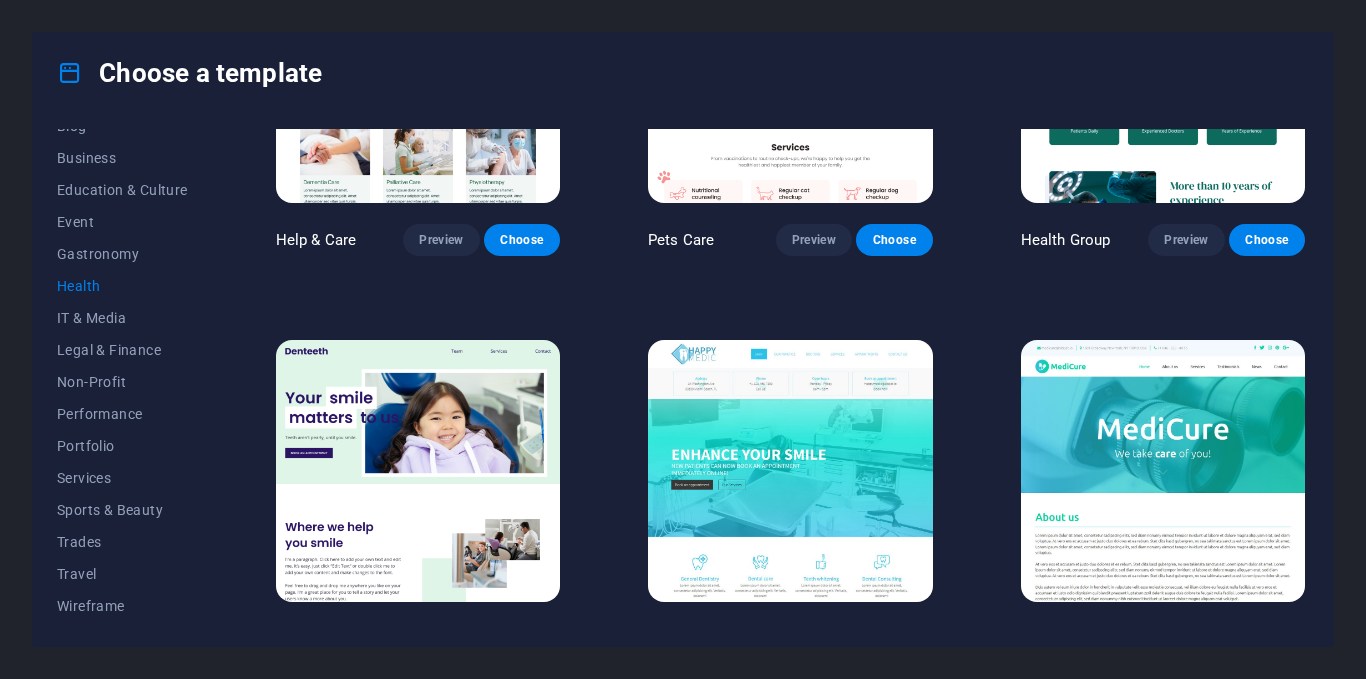 scroll, scrollTop: 200, scrollLeft: 0, axis: vertical 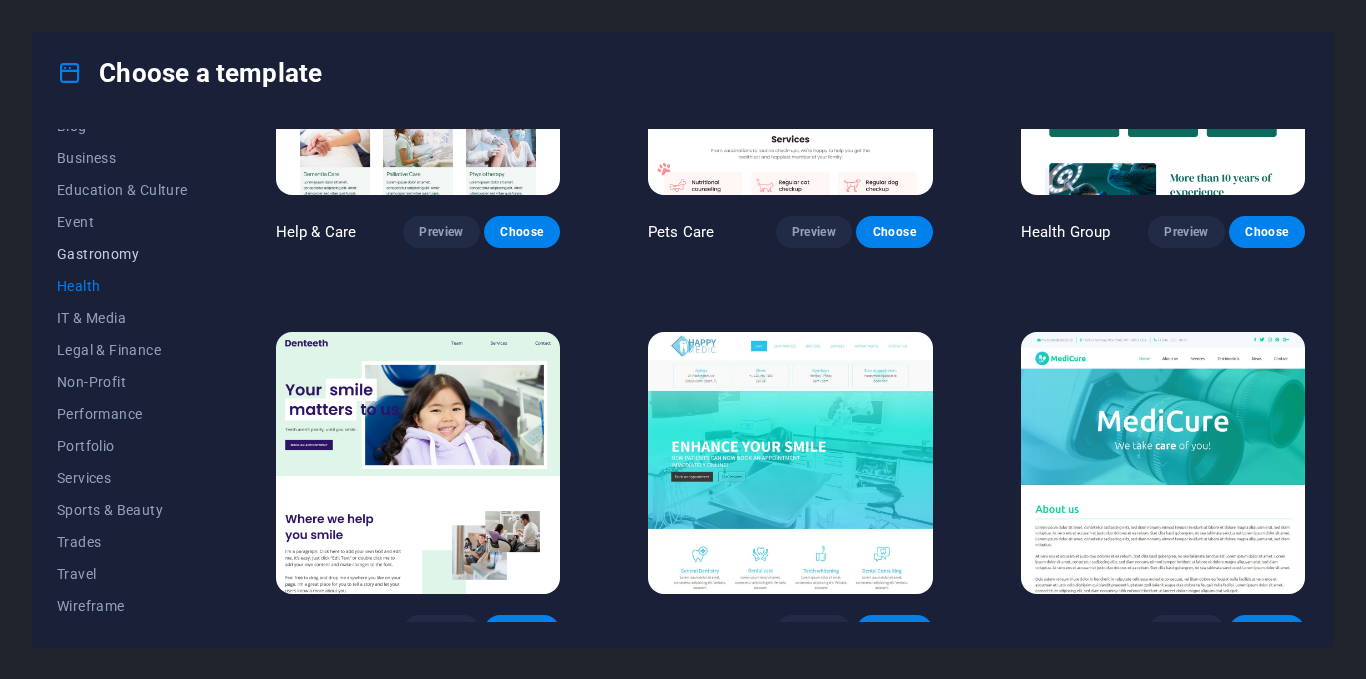 click on "Gastronomy" at bounding box center (122, 254) 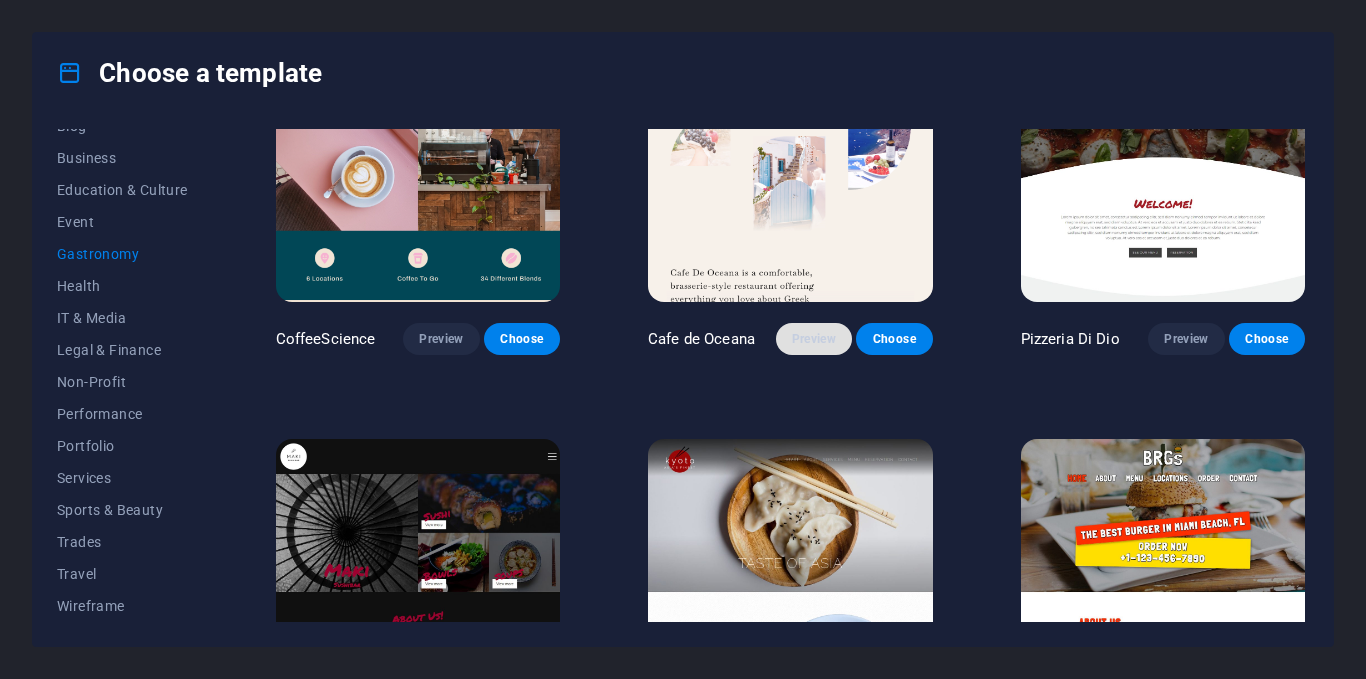 scroll, scrollTop: 400, scrollLeft: 0, axis: vertical 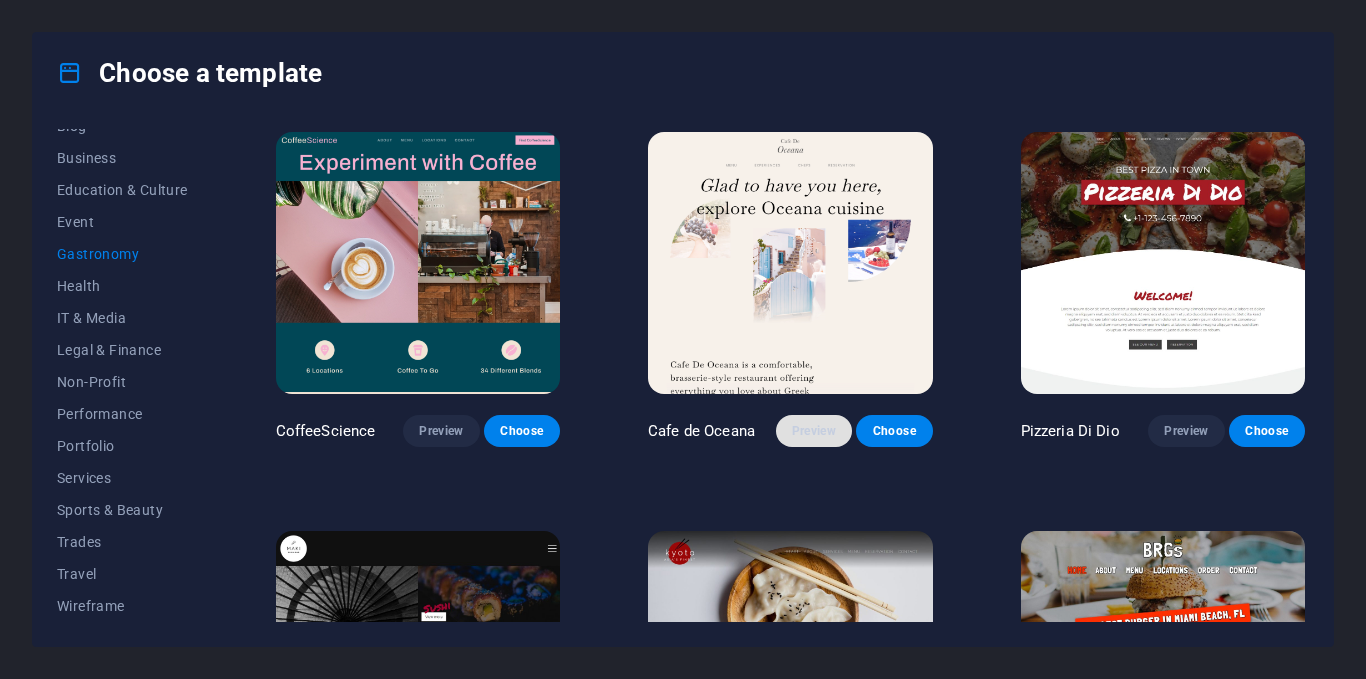click on "Preview" at bounding box center [814, 431] 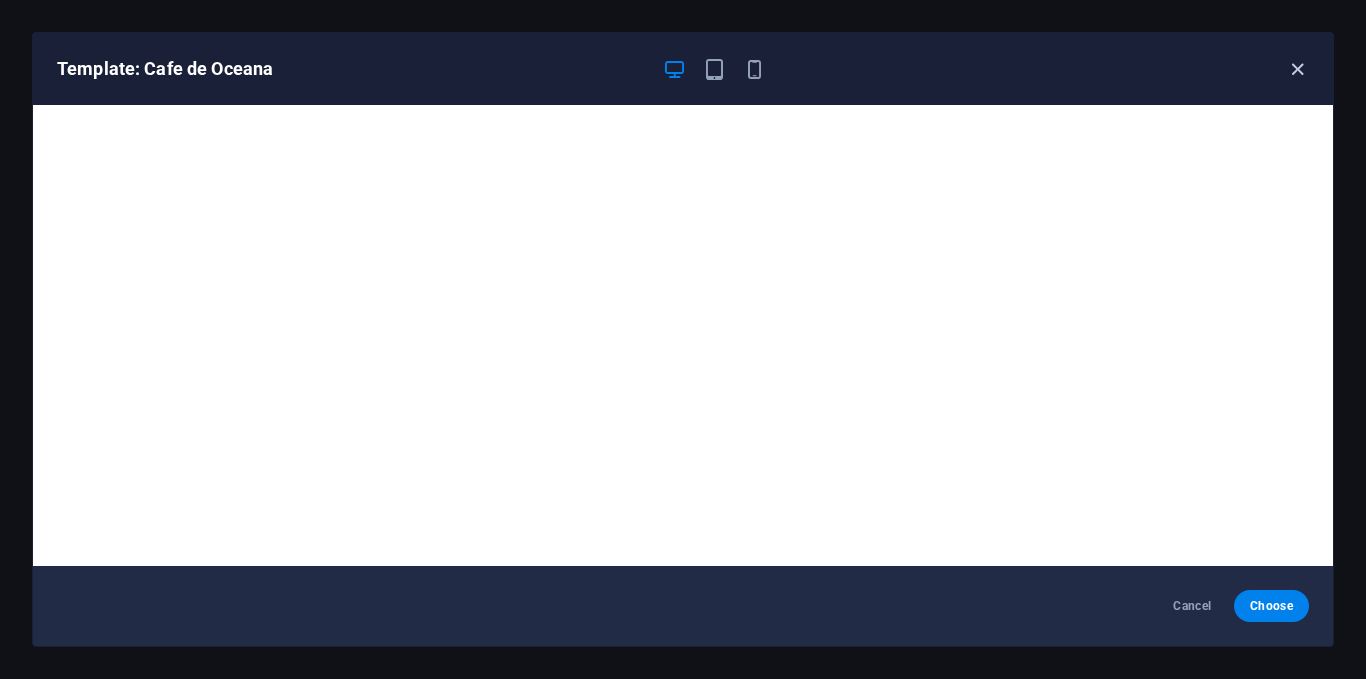 click at bounding box center [1297, 69] 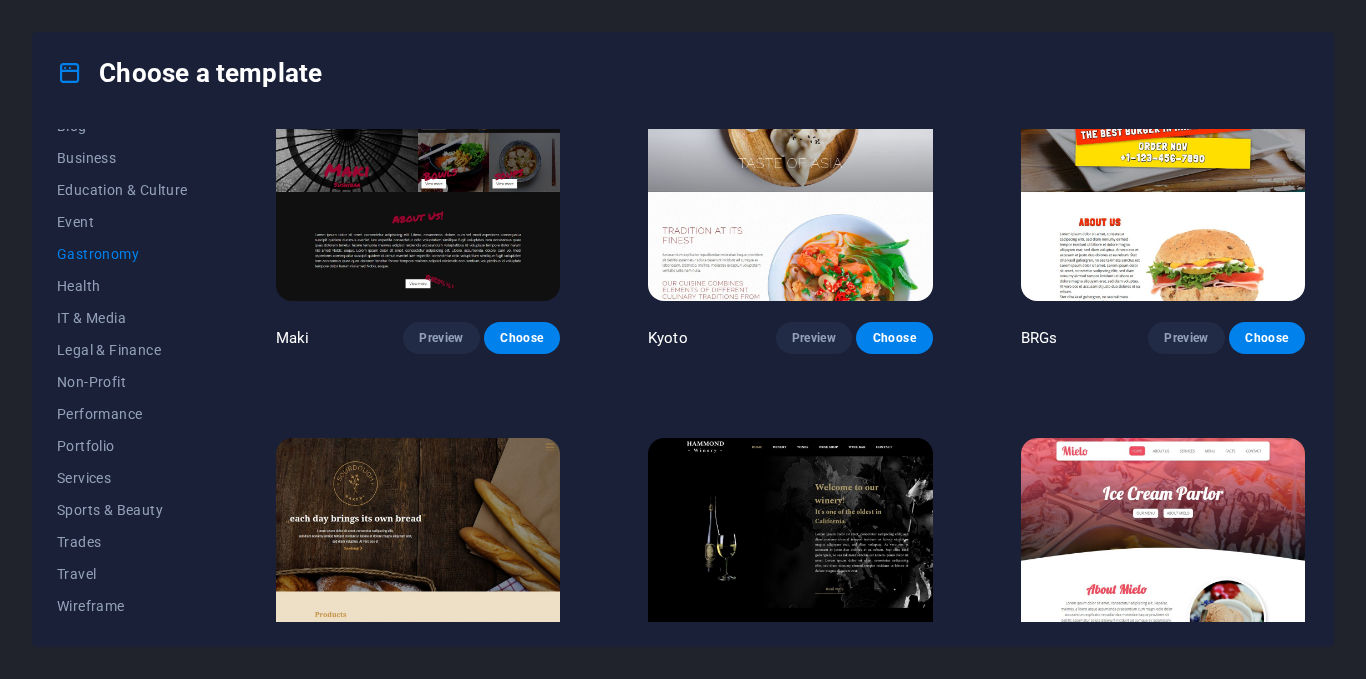 scroll, scrollTop: 900, scrollLeft: 0, axis: vertical 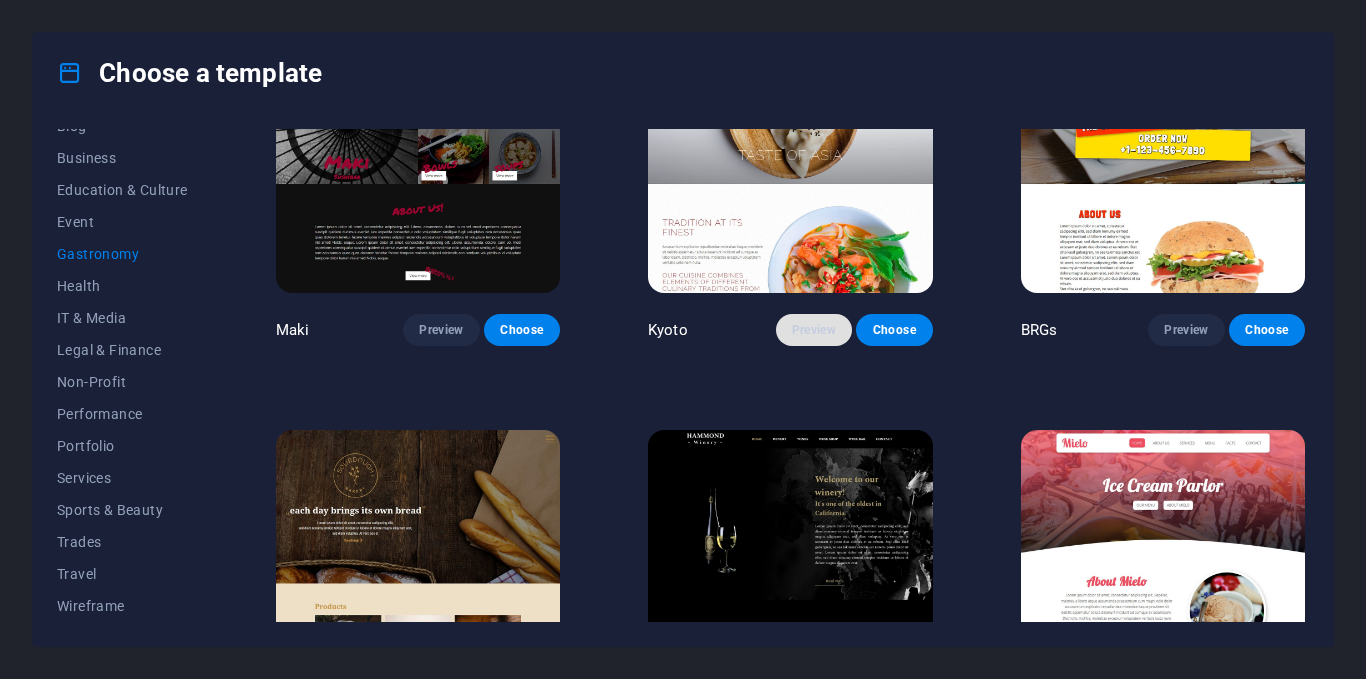 click on "Preview" at bounding box center (814, 330) 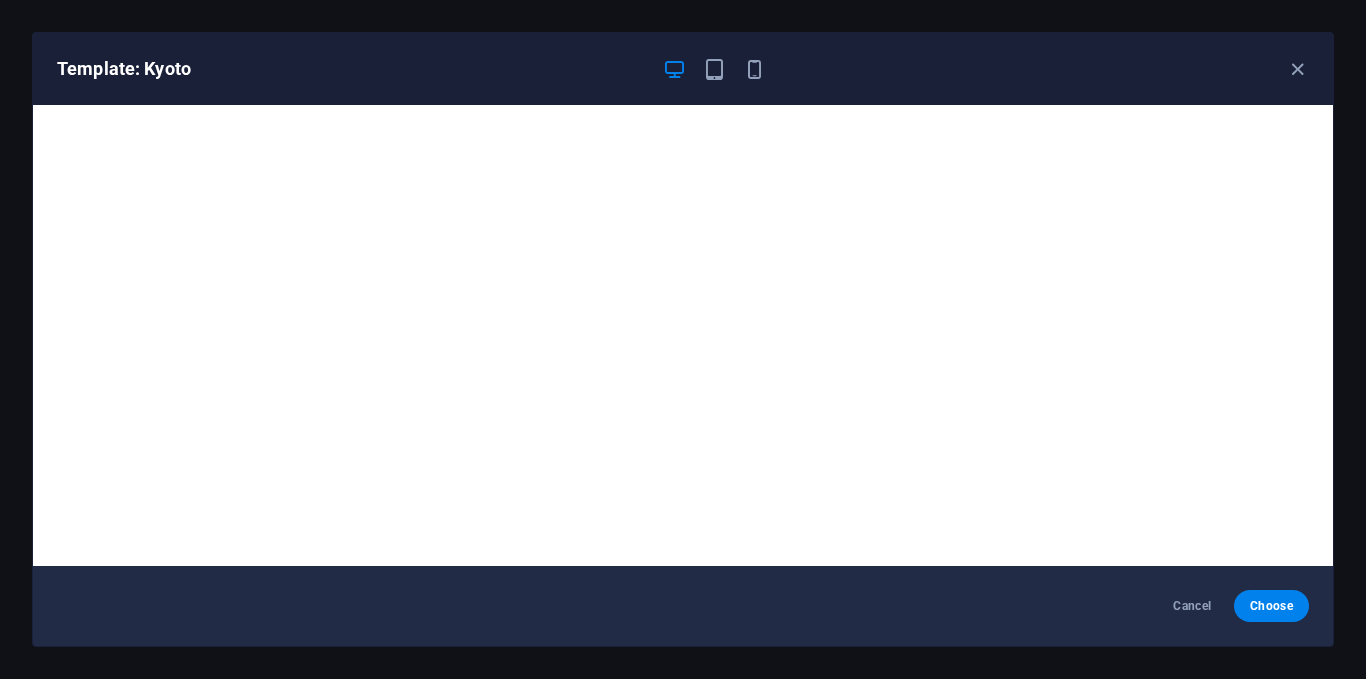 click on "Template: Kyoto" at bounding box center (683, 69) 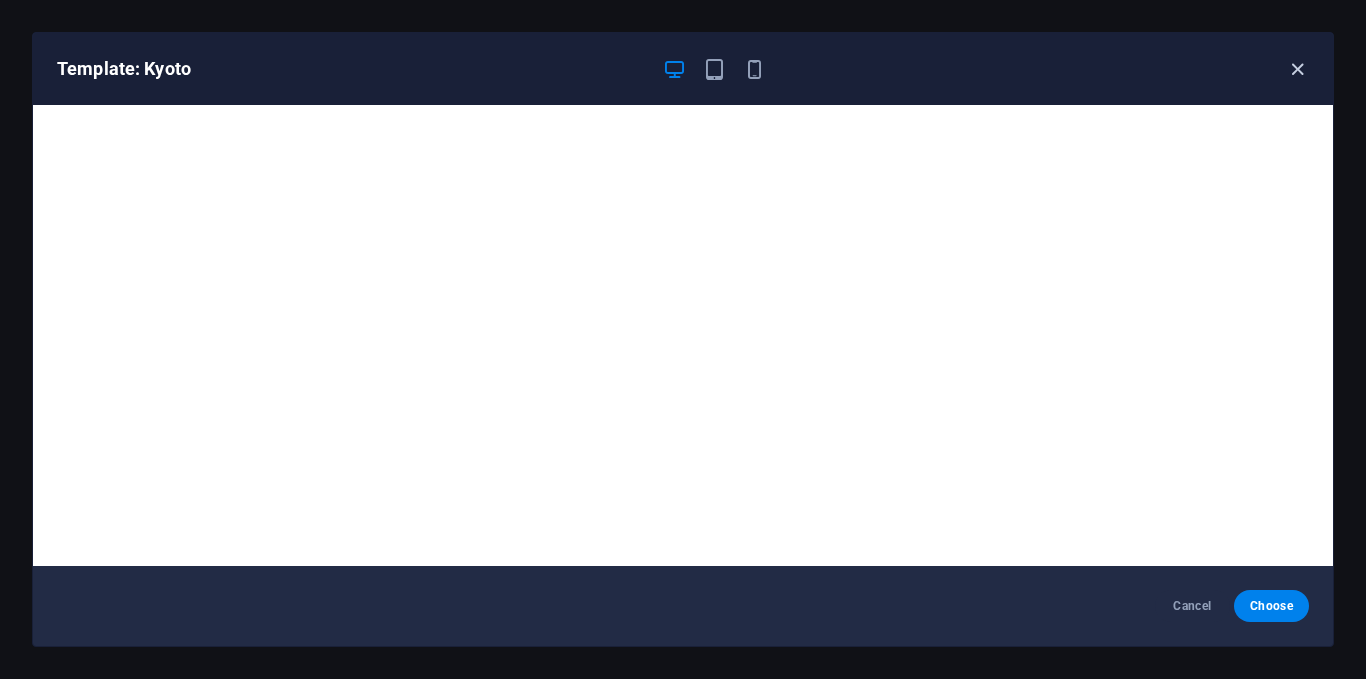 click at bounding box center [1297, 69] 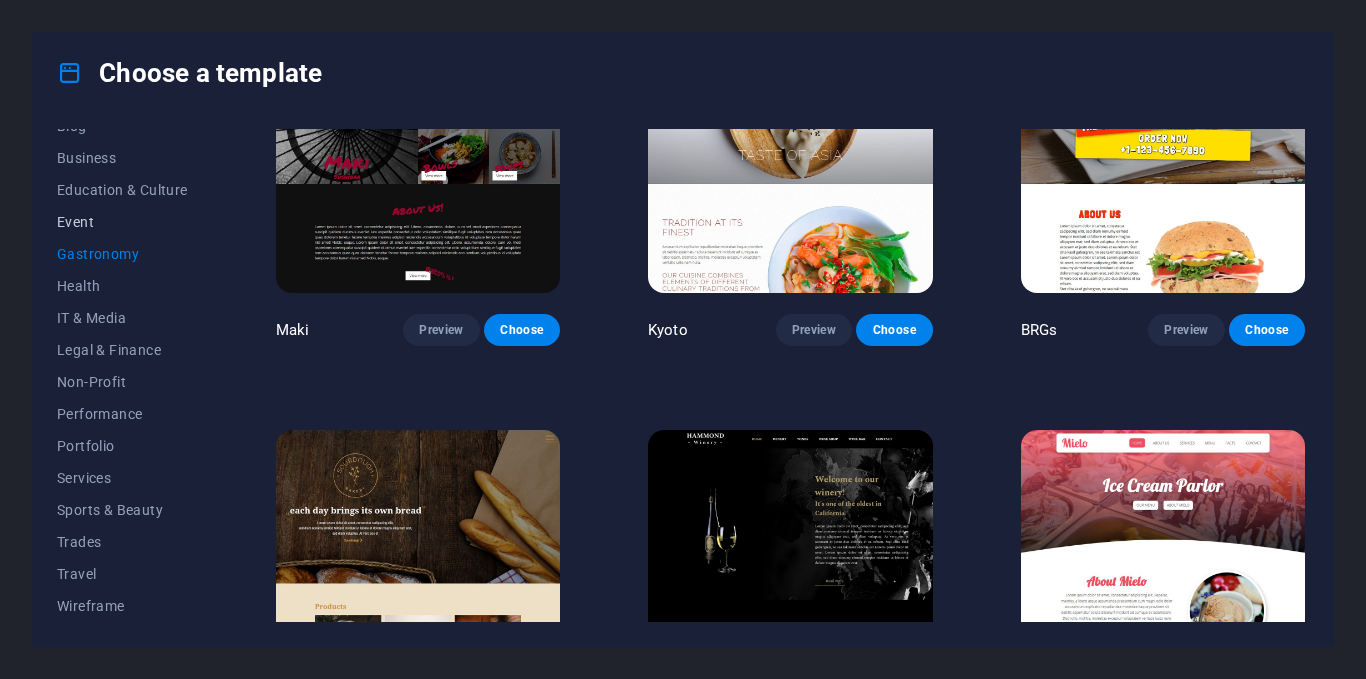 click on "Event" at bounding box center (122, 222) 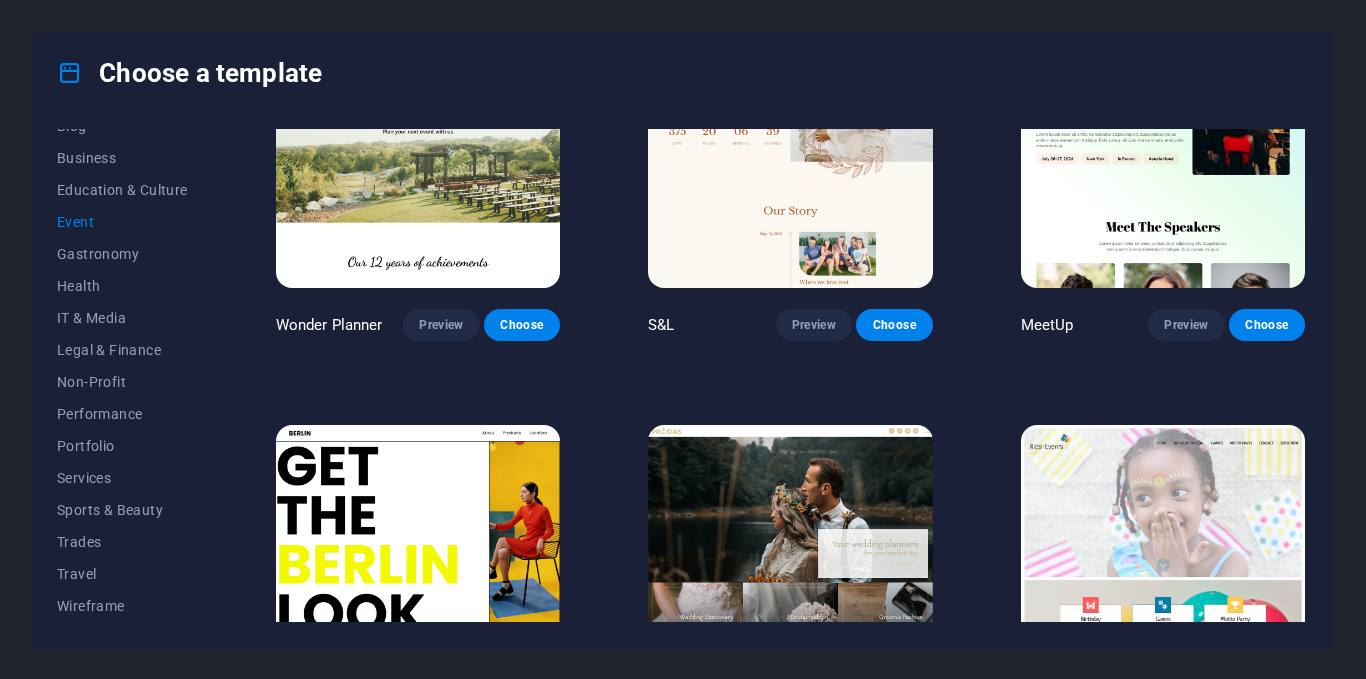 scroll, scrollTop: 300, scrollLeft: 0, axis: vertical 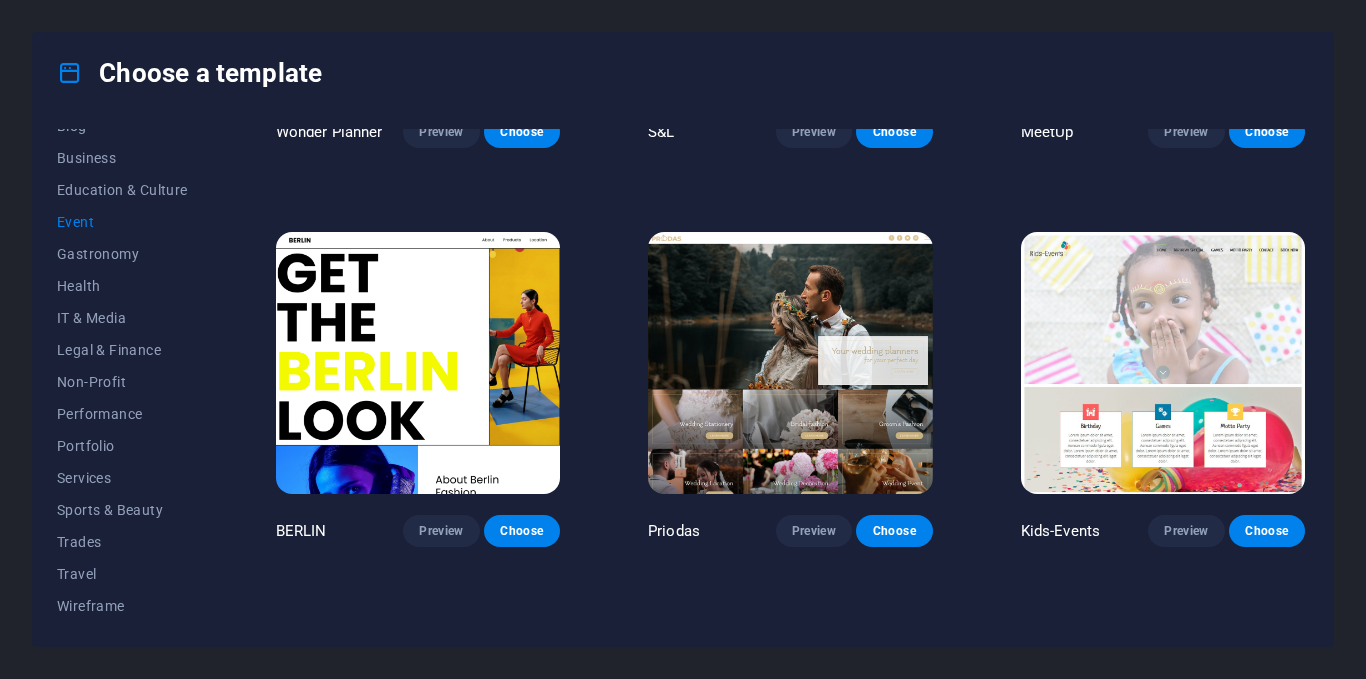 drag, startPoint x: 140, startPoint y: 204, endPoint x: 122, endPoint y: 208, distance: 18.439089 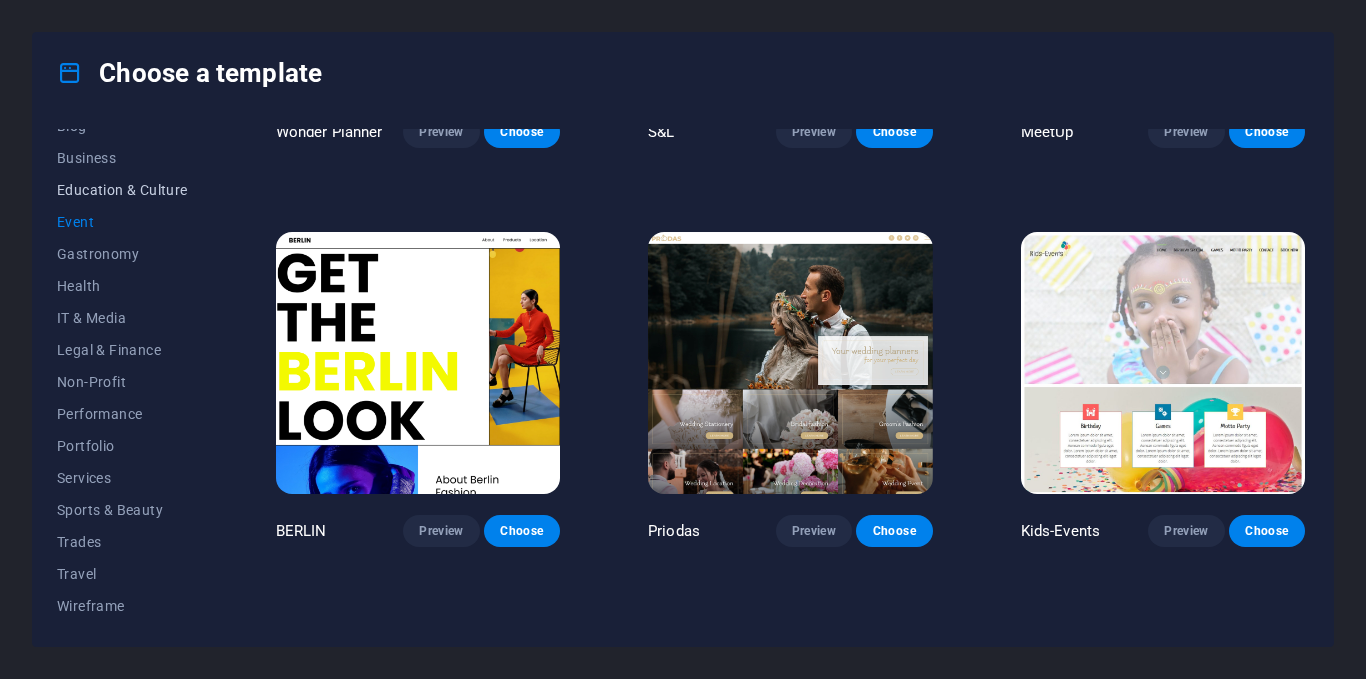 click on "Education & Culture" at bounding box center [122, 190] 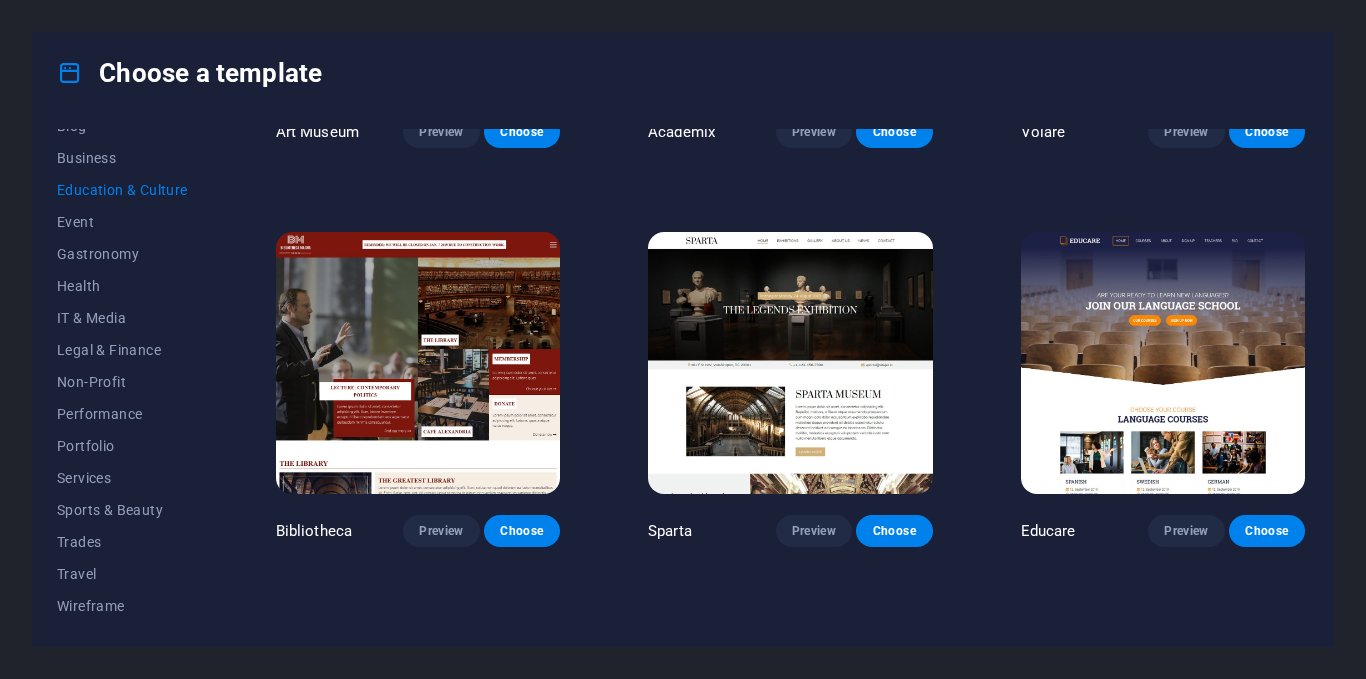scroll, scrollTop: 0, scrollLeft: 0, axis: both 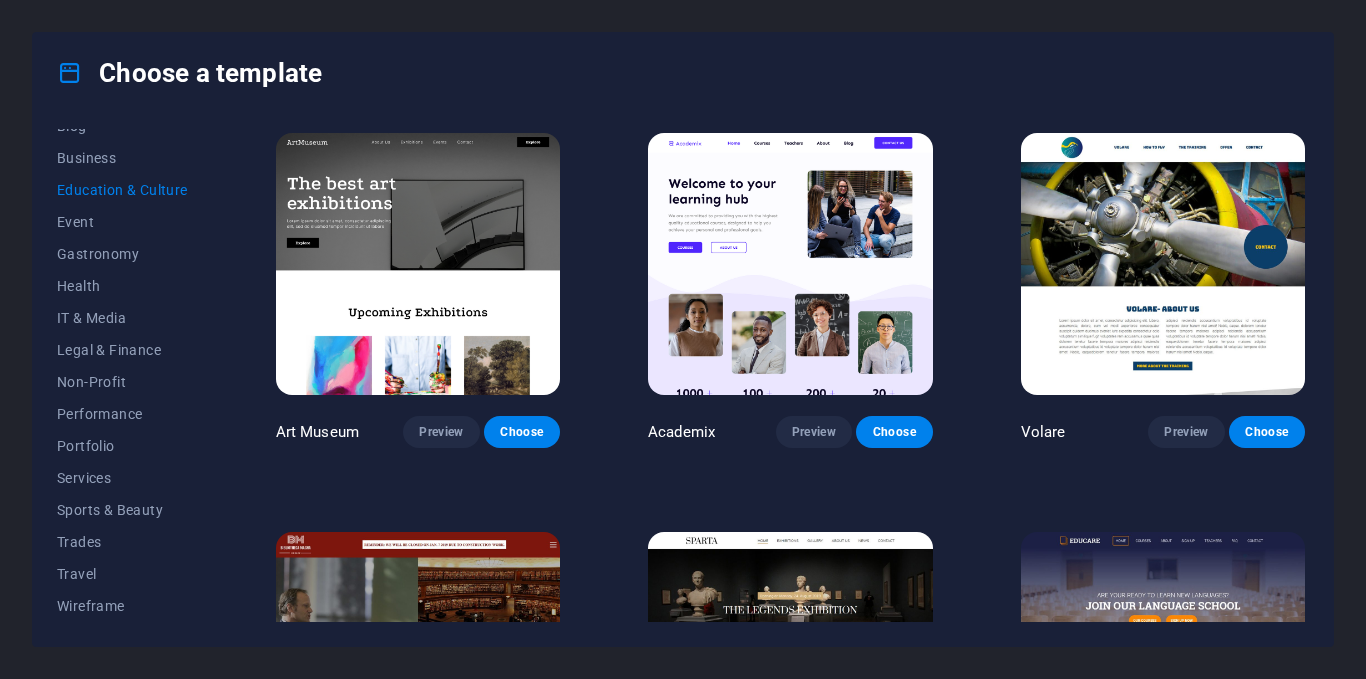 type 